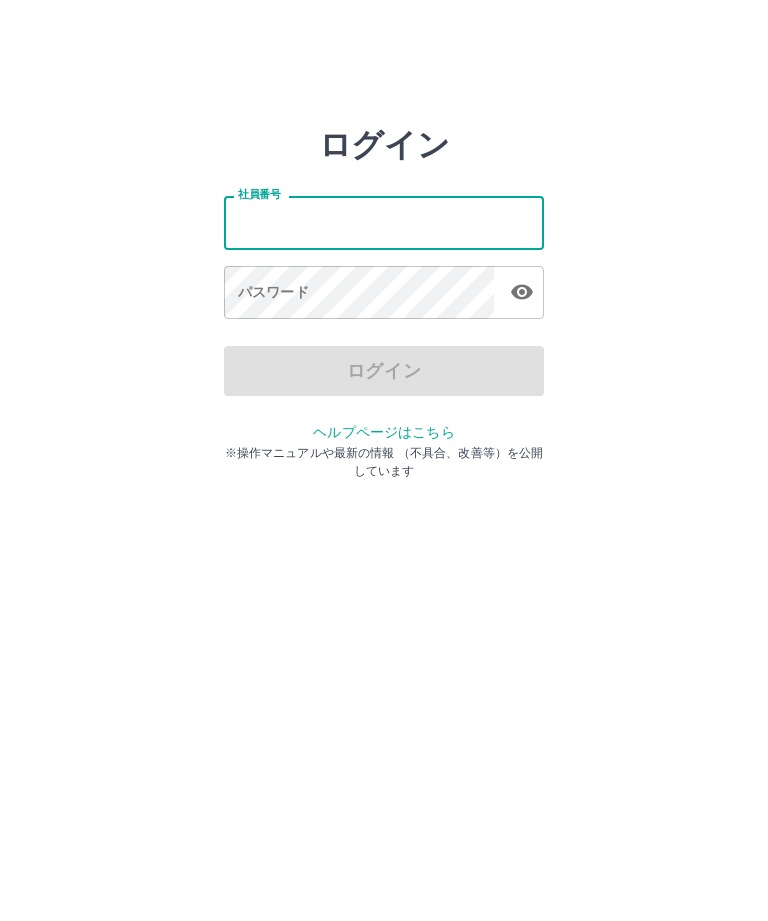 scroll, scrollTop: 0, scrollLeft: 0, axis: both 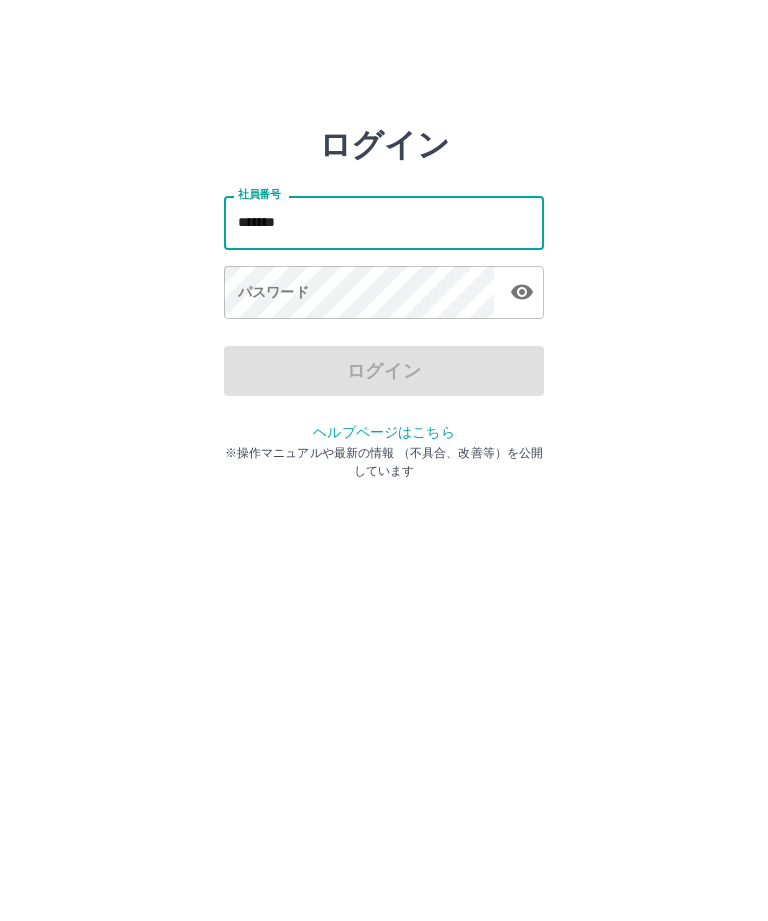 type on "*******" 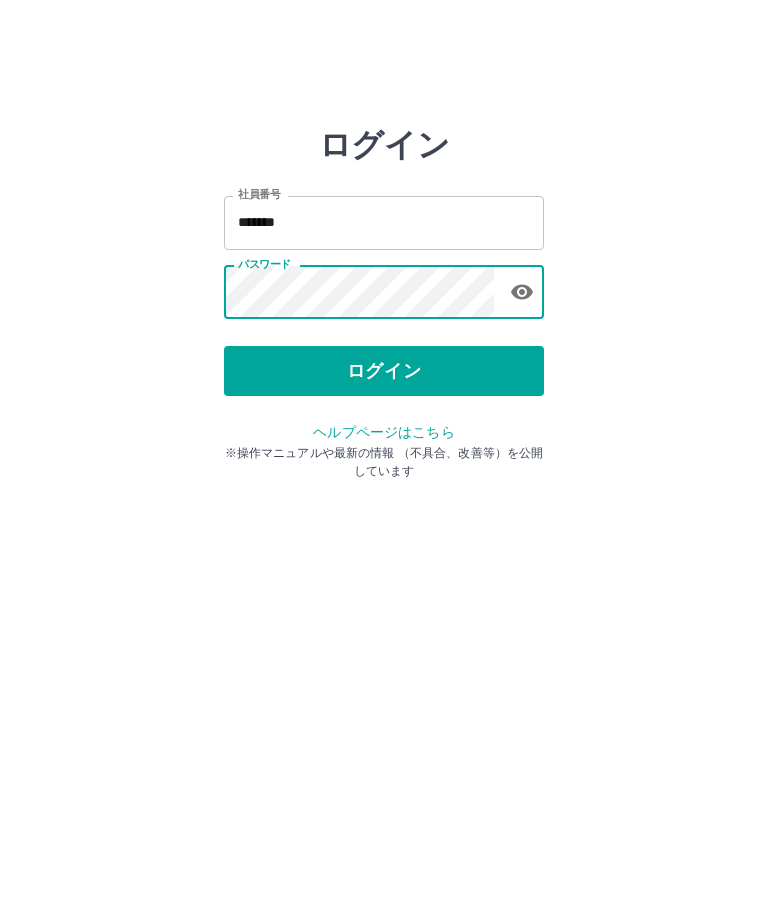 click on "ログイン" at bounding box center (384, 371) 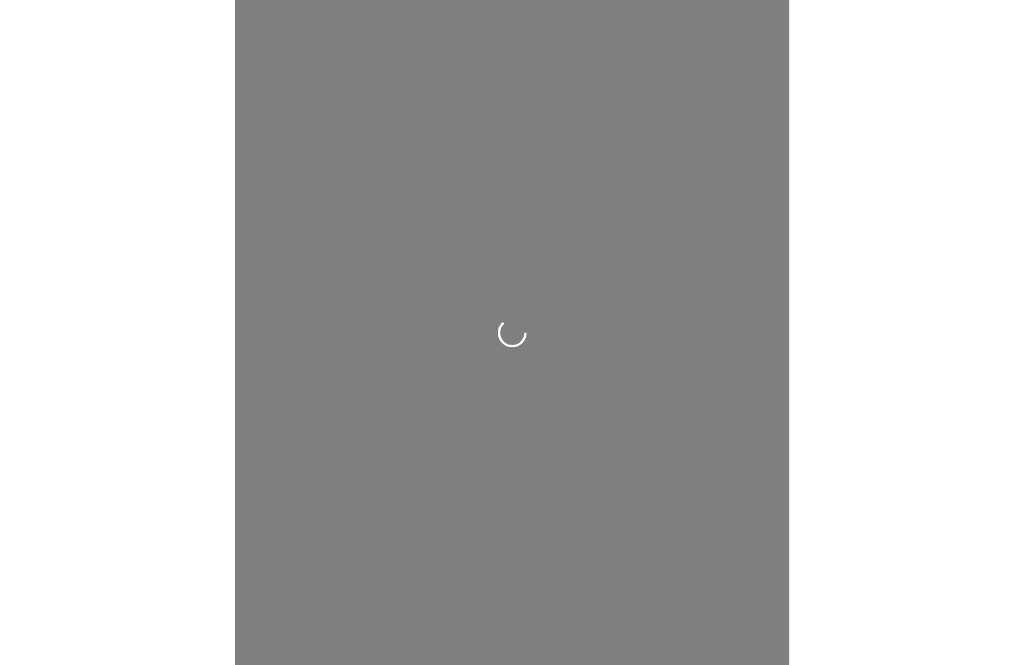 scroll, scrollTop: 0, scrollLeft: 0, axis: both 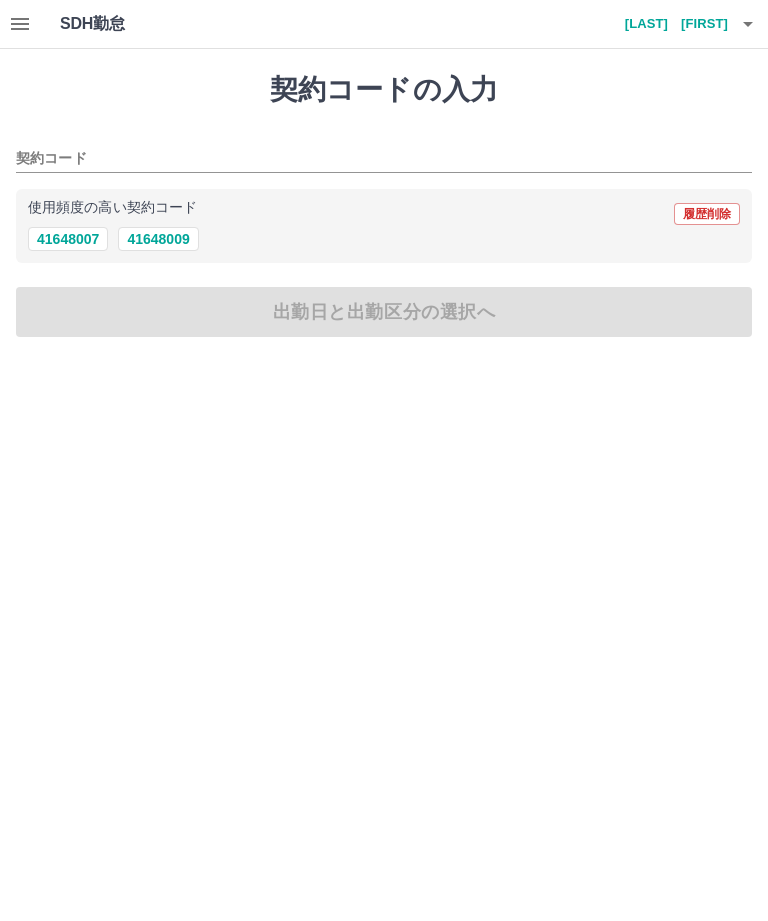 click on "41648007" at bounding box center (68, 239) 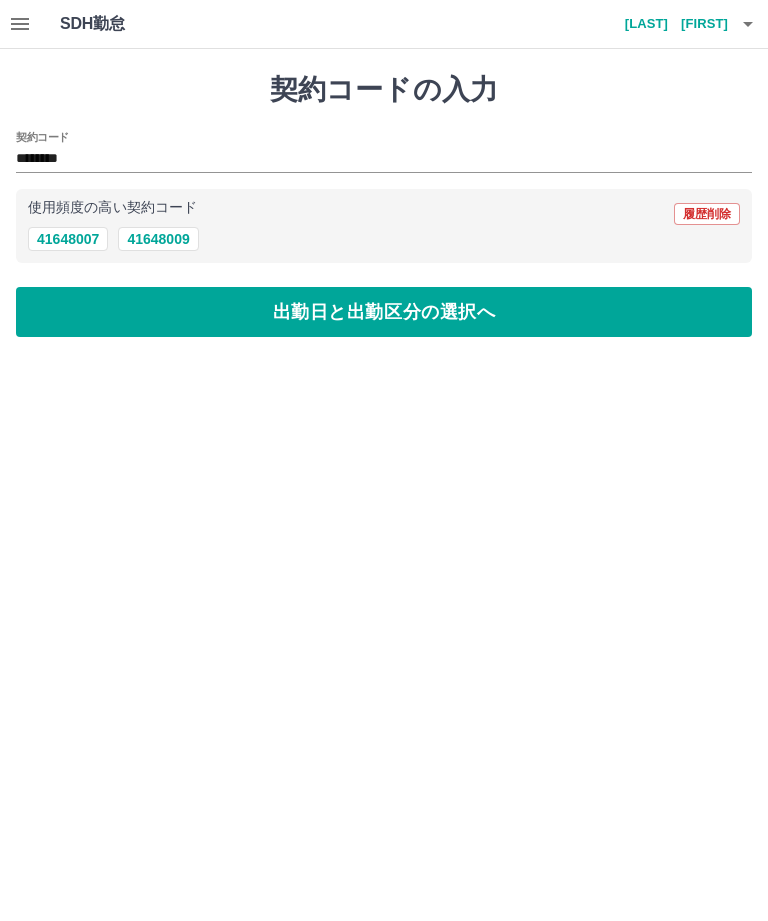 click on "出勤日と出勤区分の選択へ" at bounding box center [384, 312] 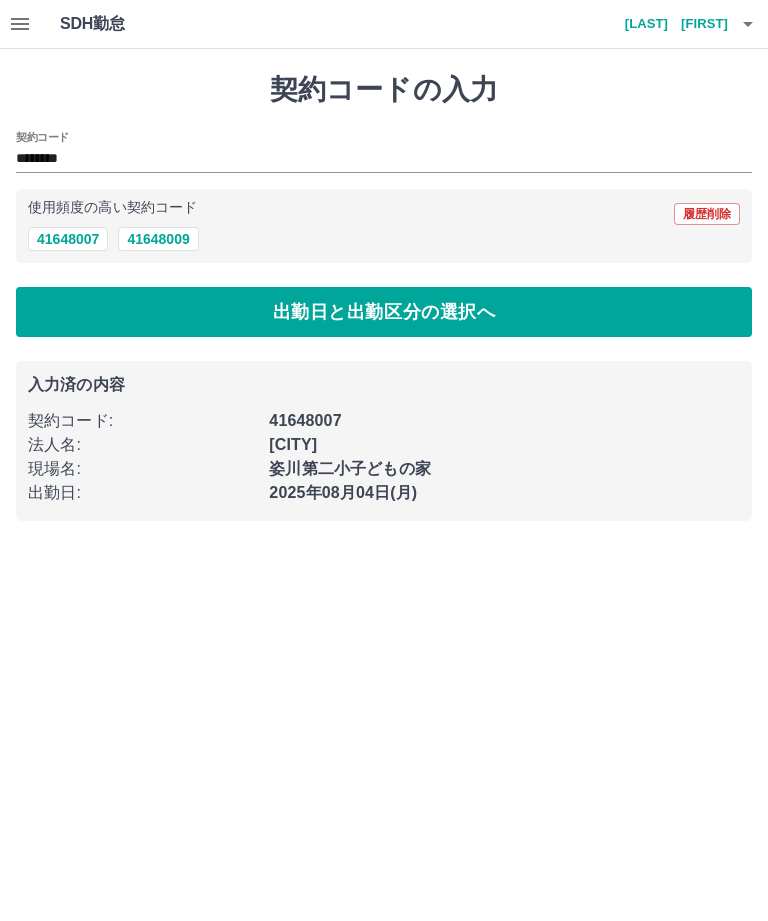 click on "41648007" at bounding box center [68, 239] 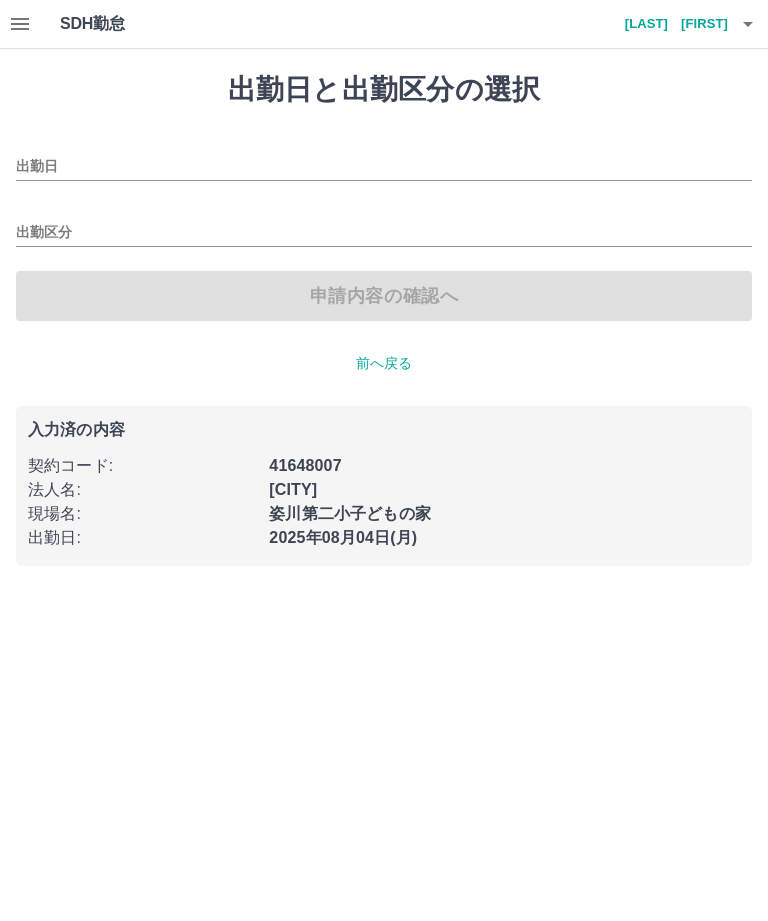 type on "**********" 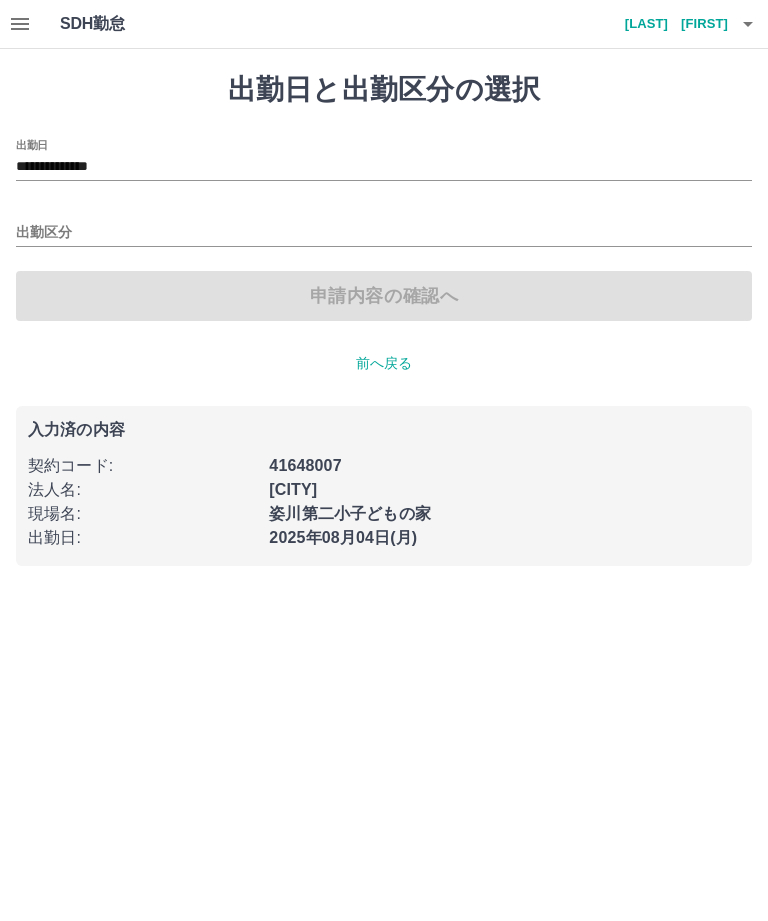 click on "出勤区分" at bounding box center (384, 233) 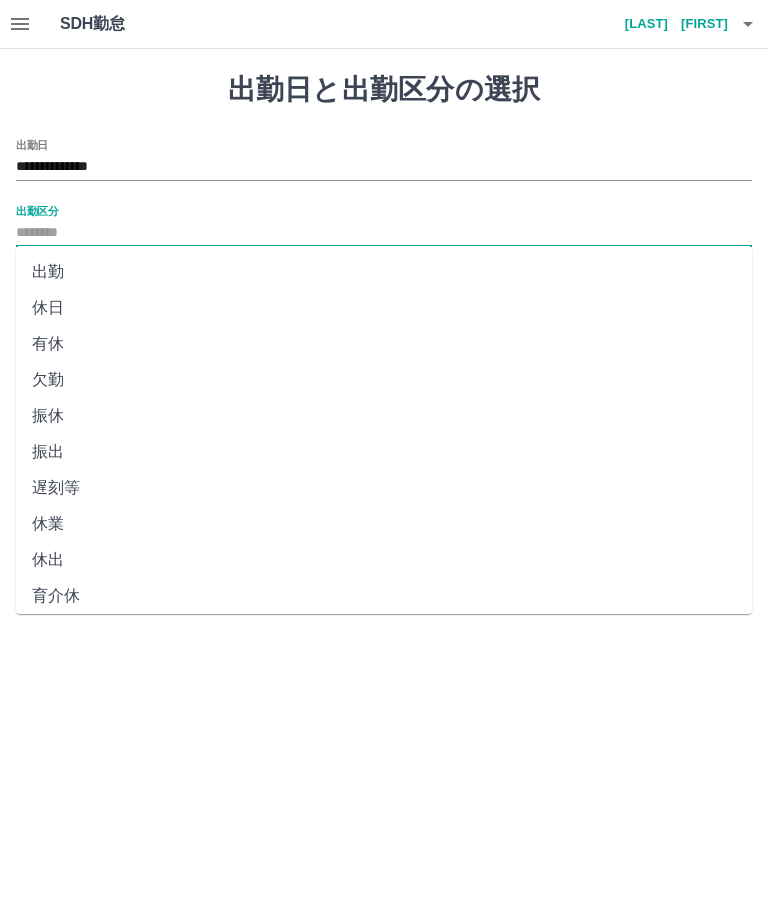 click on "出勤" at bounding box center [384, 272] 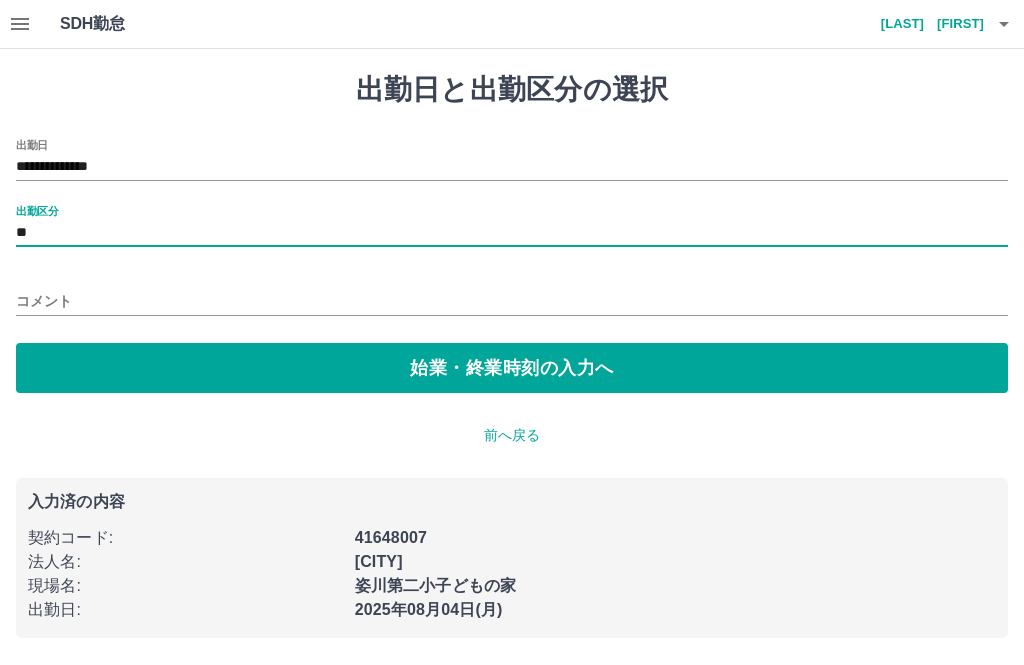 click on "始業・終業時刻の入力へ" at bounding box center (512, 368) 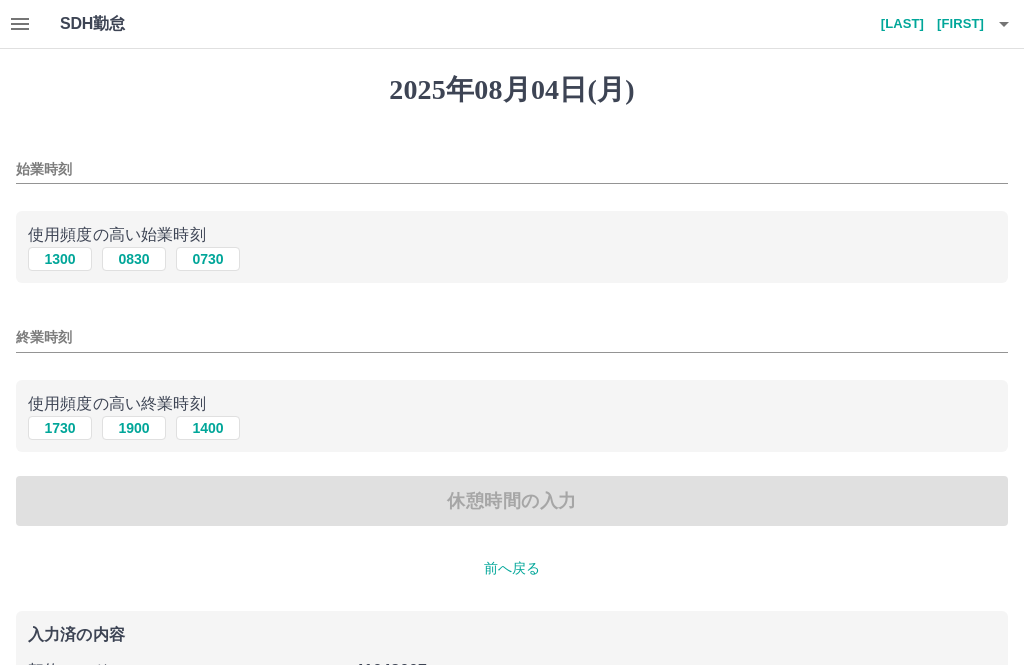 click on "0730" at bounding box center (208, 259) 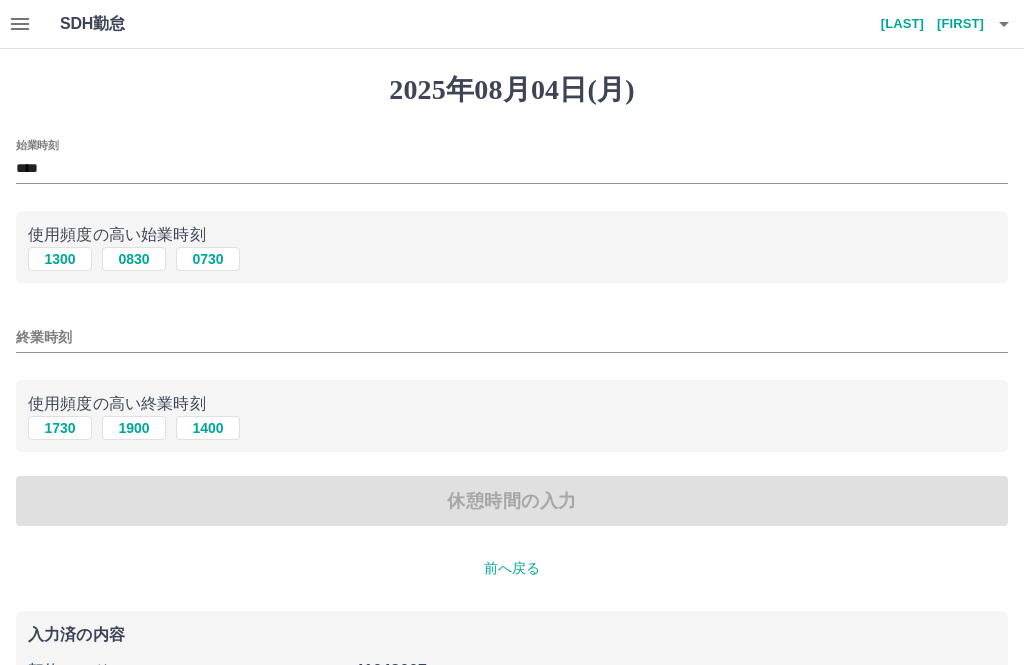 click on "終業時刻" at bounding box center (512, 337) 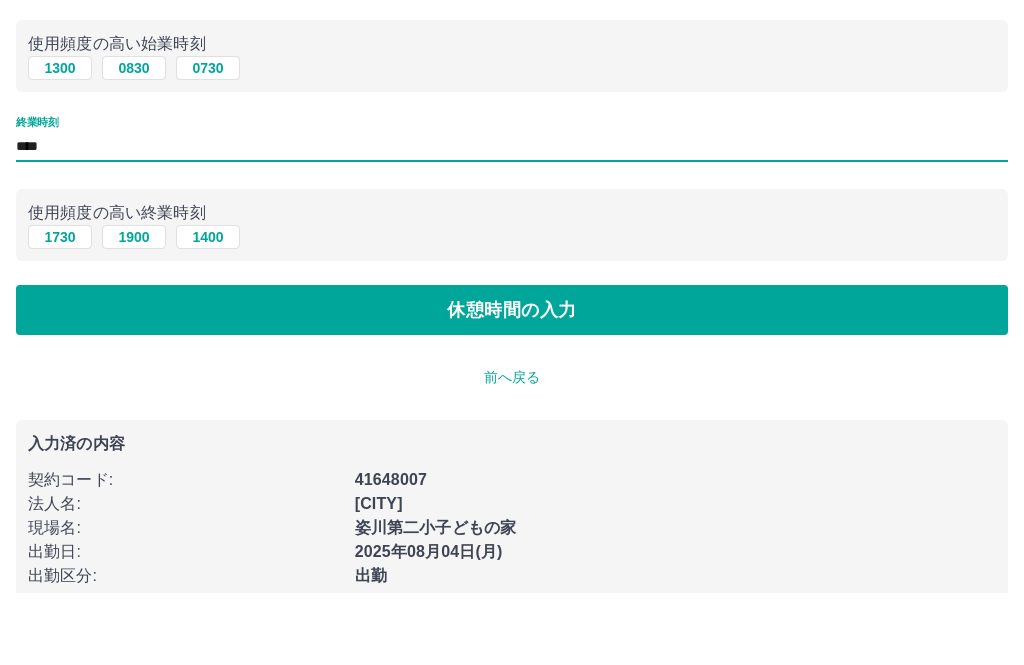 scroll, scrollTop: 156, scrollLeft: 0, axis: vertical 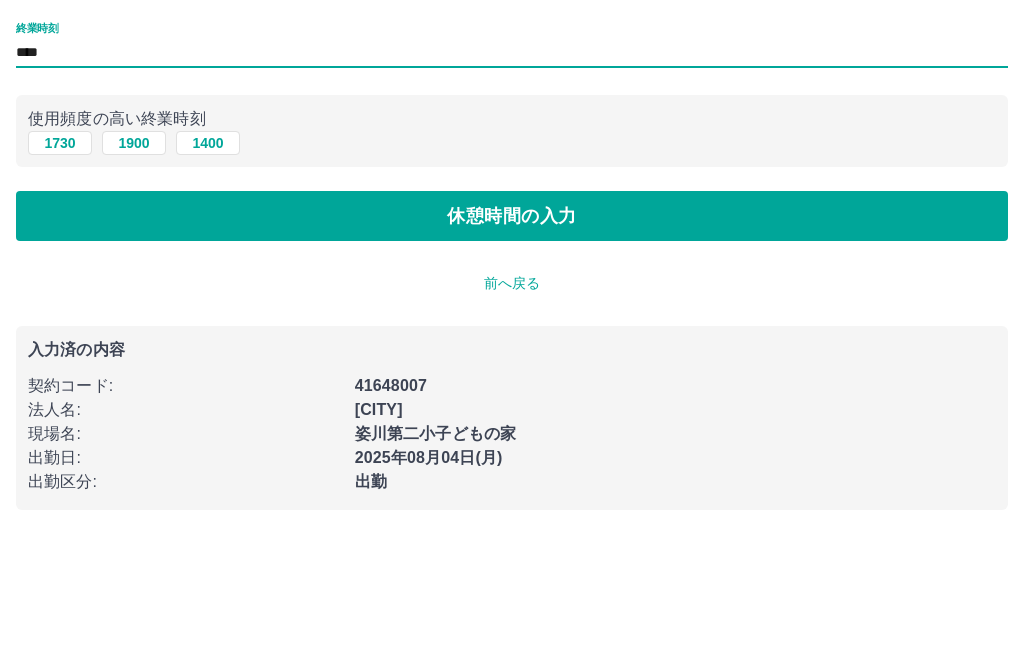 type on "****" 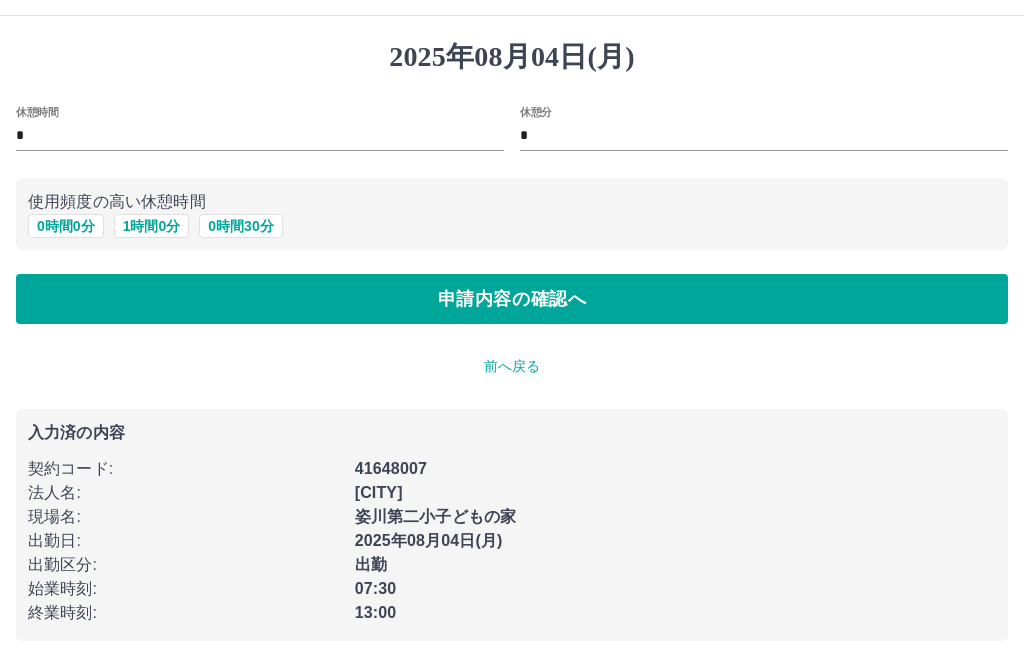 scroll, scrollTop: 0, scrollLeft: 0, axis: both 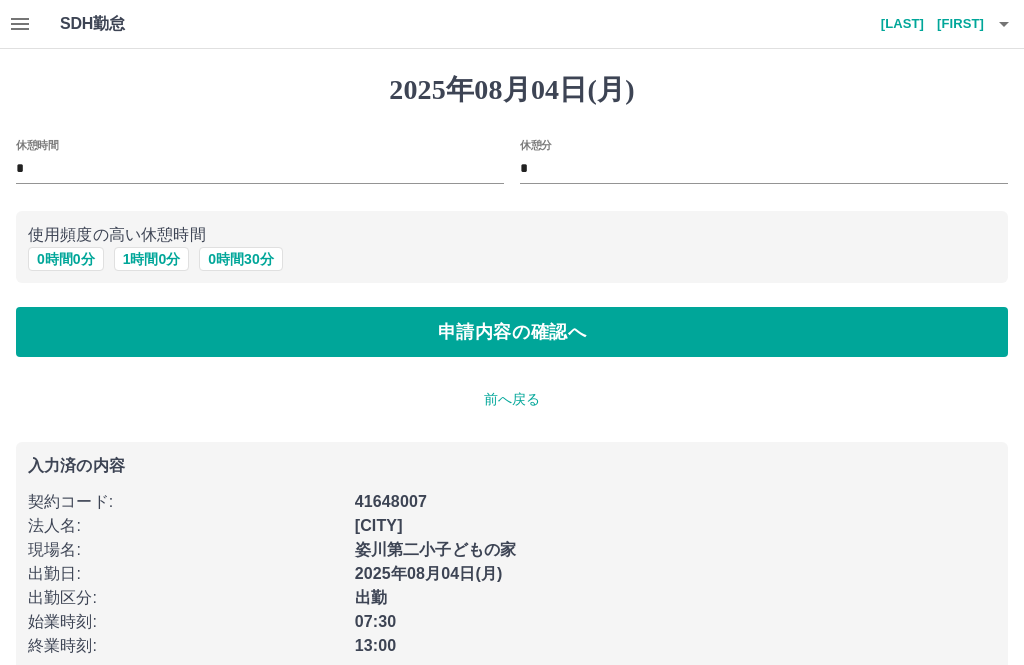 click on "申請内容の確認へ" at bounding box center (512, 332) 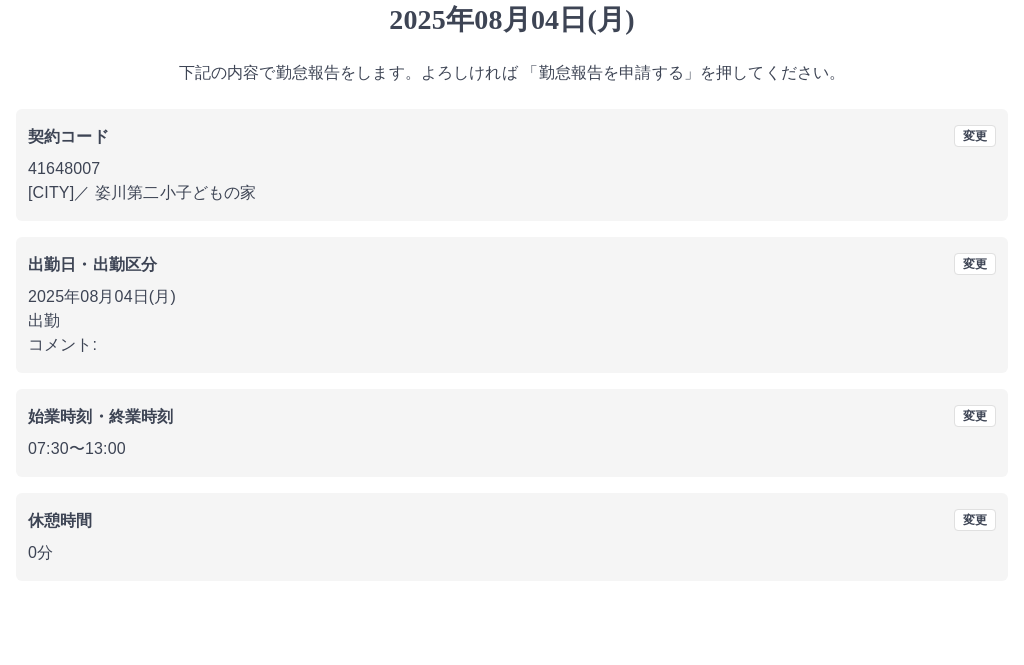 scroll, scrollTop: 19, scrollLeft: 0, axis: vertical 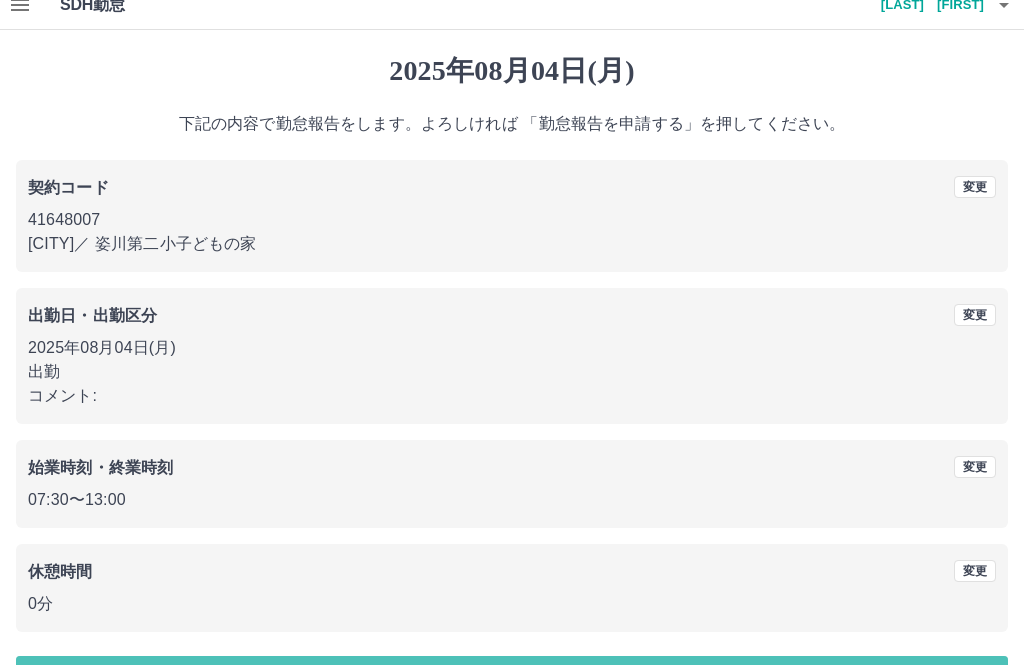 click on "勤怠報告を申請する" at bounding box center [512, 681] 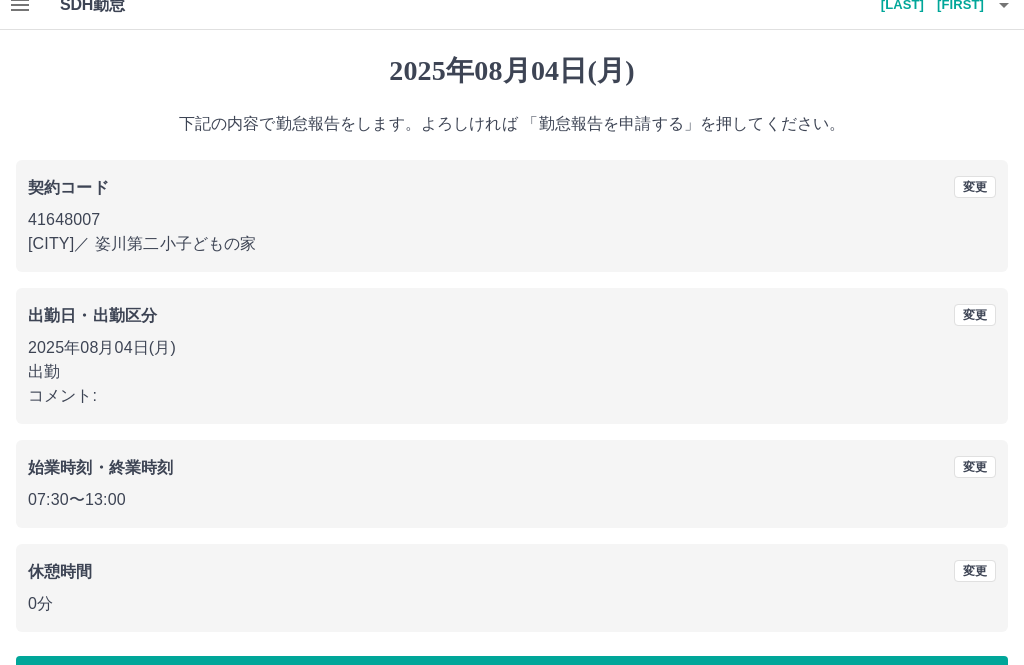 scroll, scrollTop: 0, scrollLeft: 0, axis: both 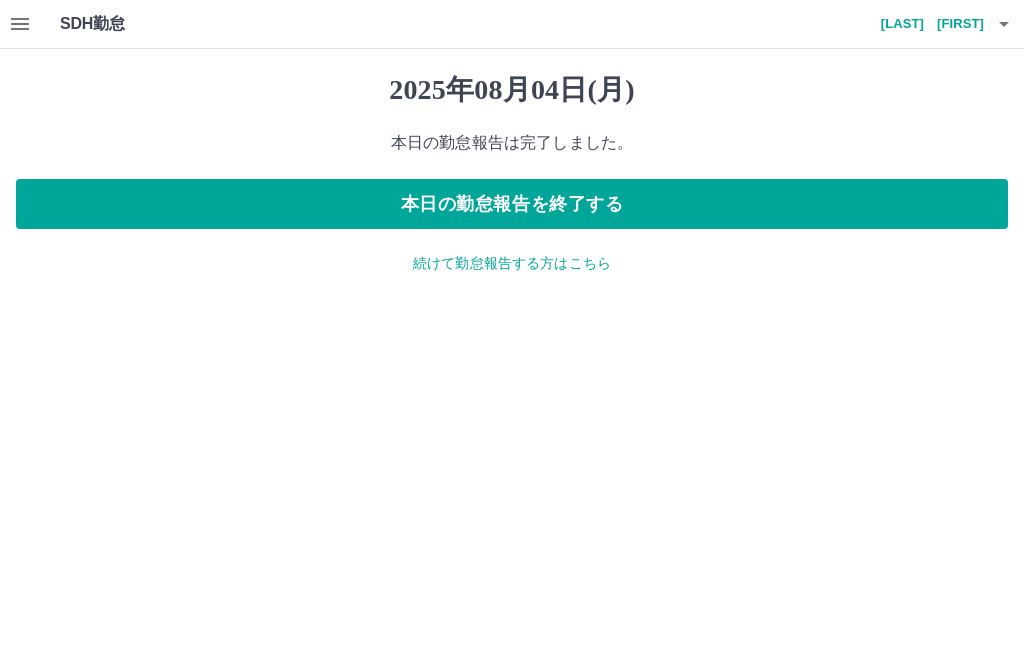 click on "本日の勤怠報告を終了する" at bounding box center (512, 204) 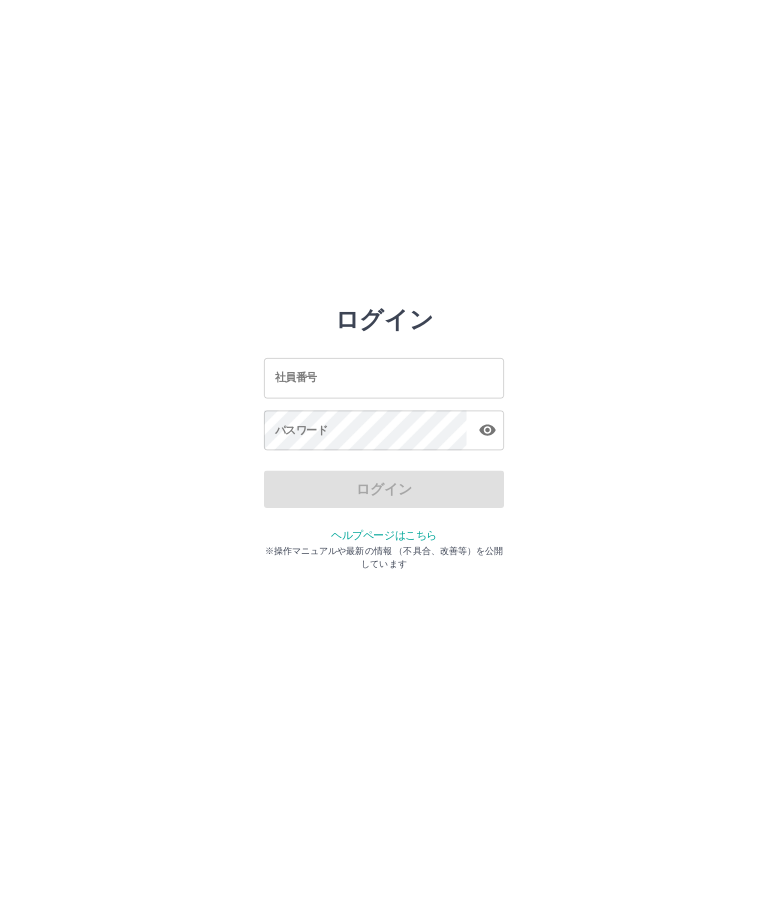 scroll, scrollTop: 0, scrollLeft: 0, axis: both 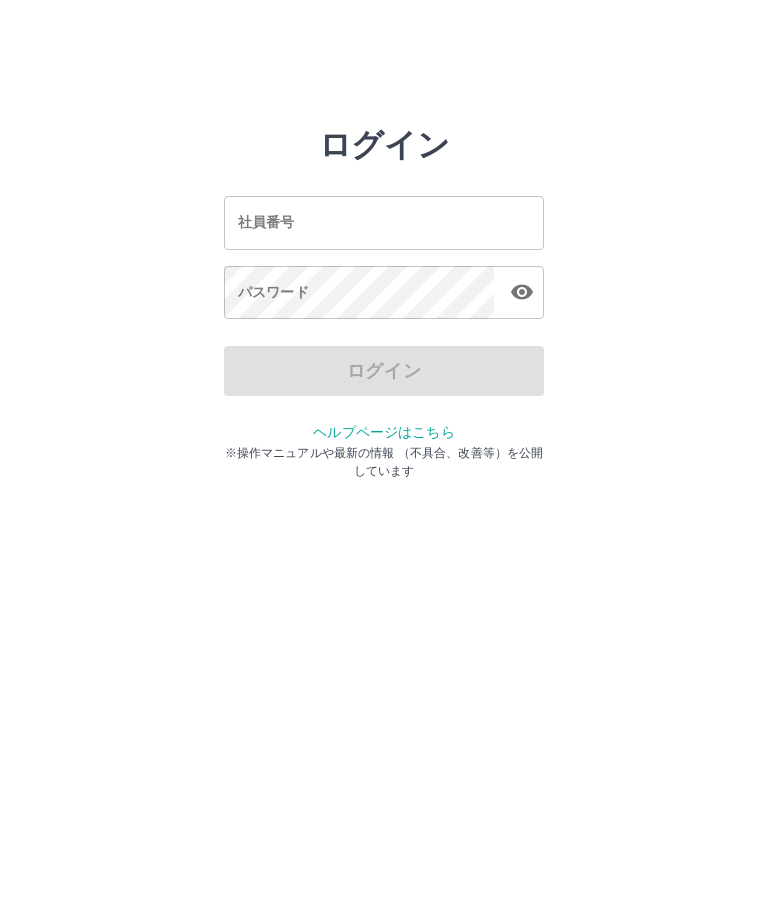 click on "社員番号" at bounding box center [384, 222] 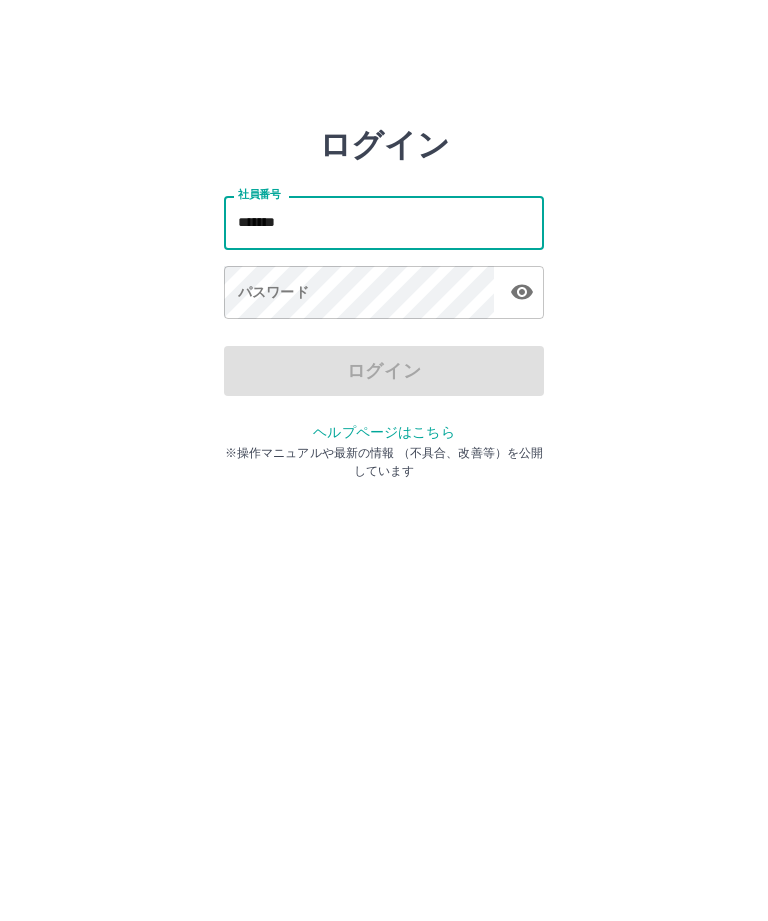 type on "*******" 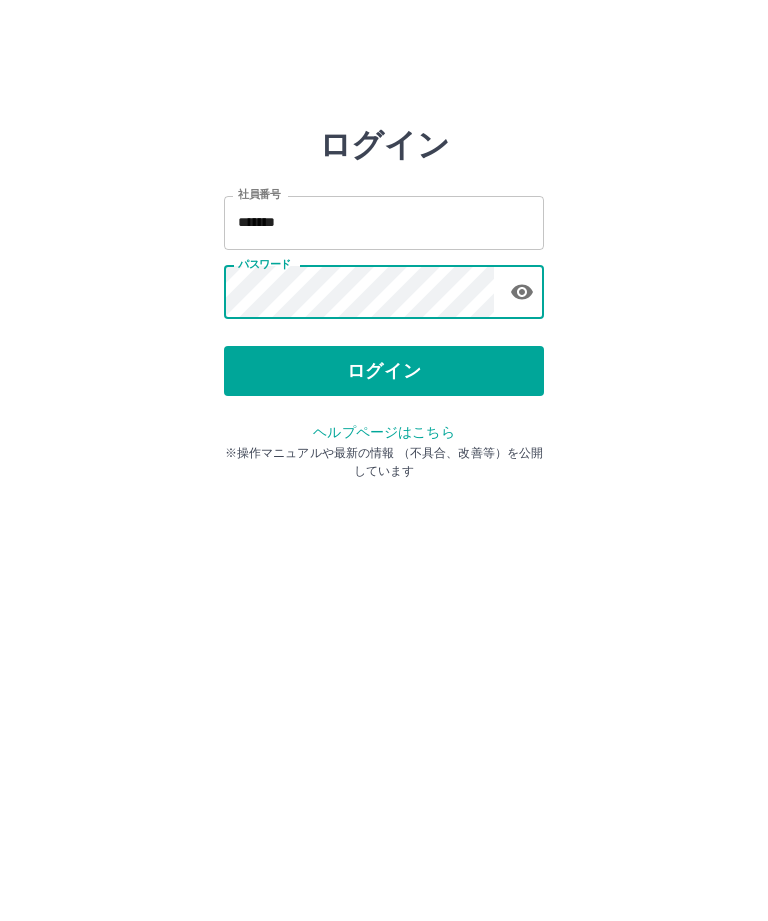 click on "ログイン" at bounding box center [384, 371] 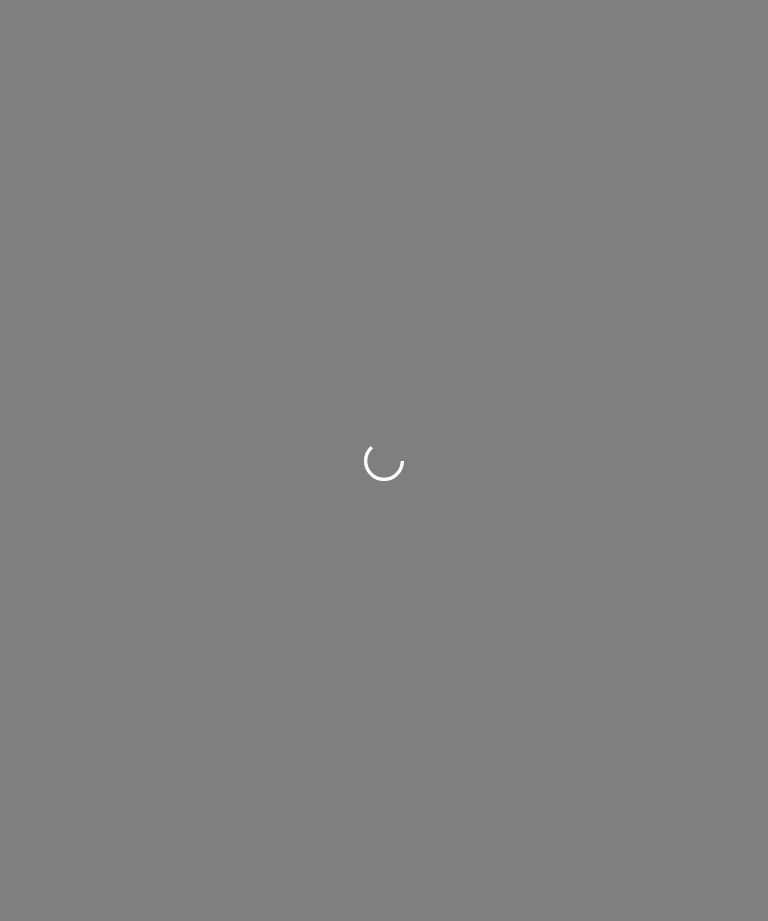 scroll, scrollTop: 0, scrollLeft: 0, axis: both 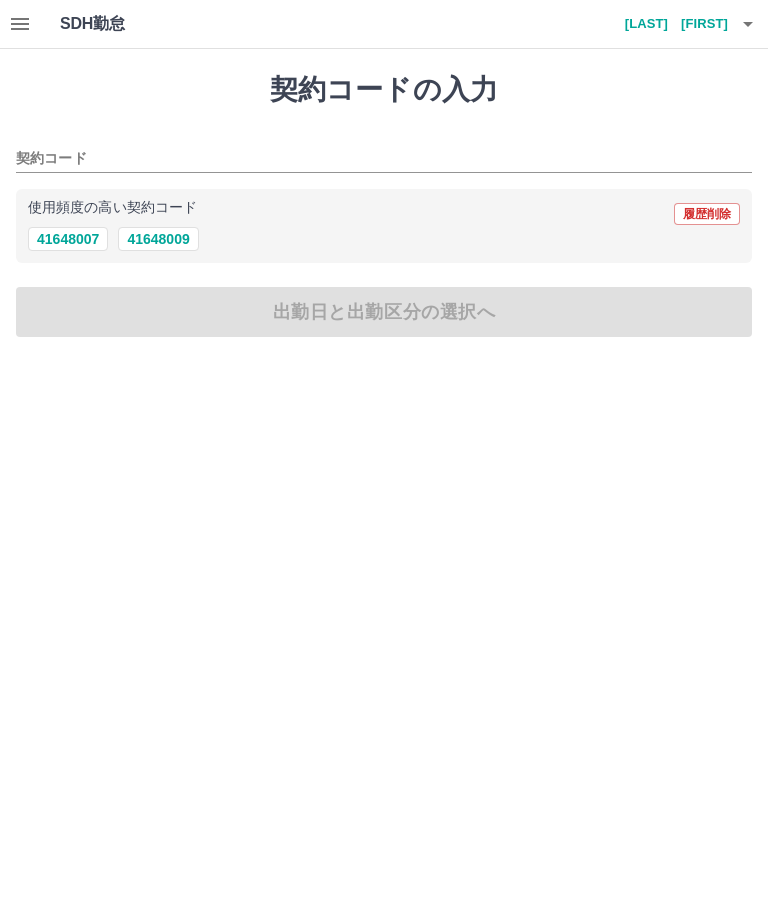 click on "使用頻度の高い契約コード 履歴削除" at bounding box center [384, 214] 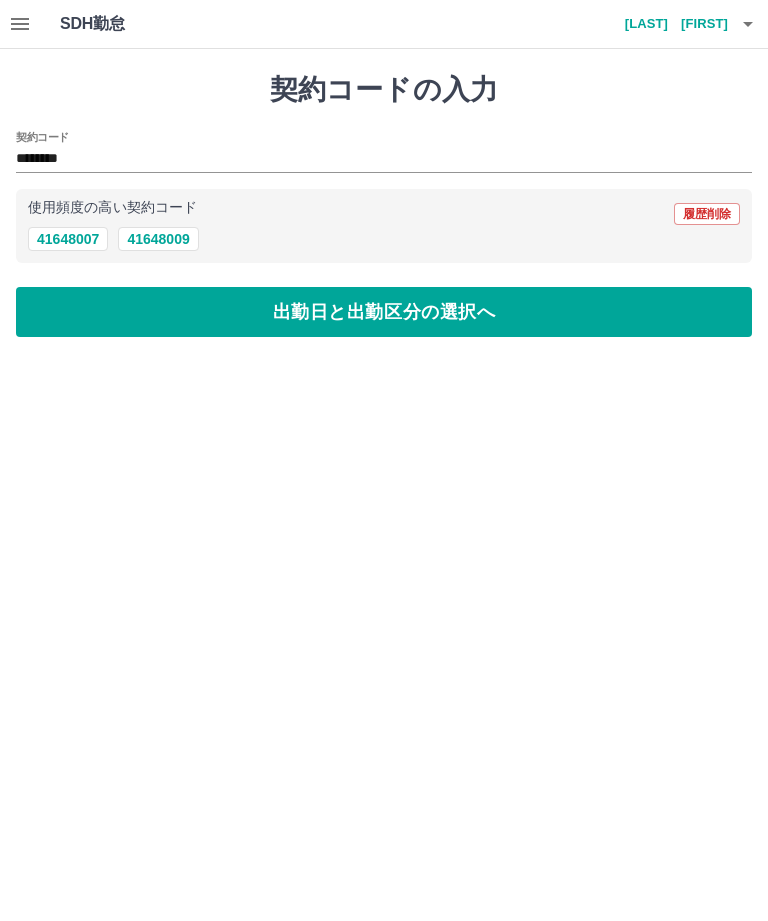 type on "********" 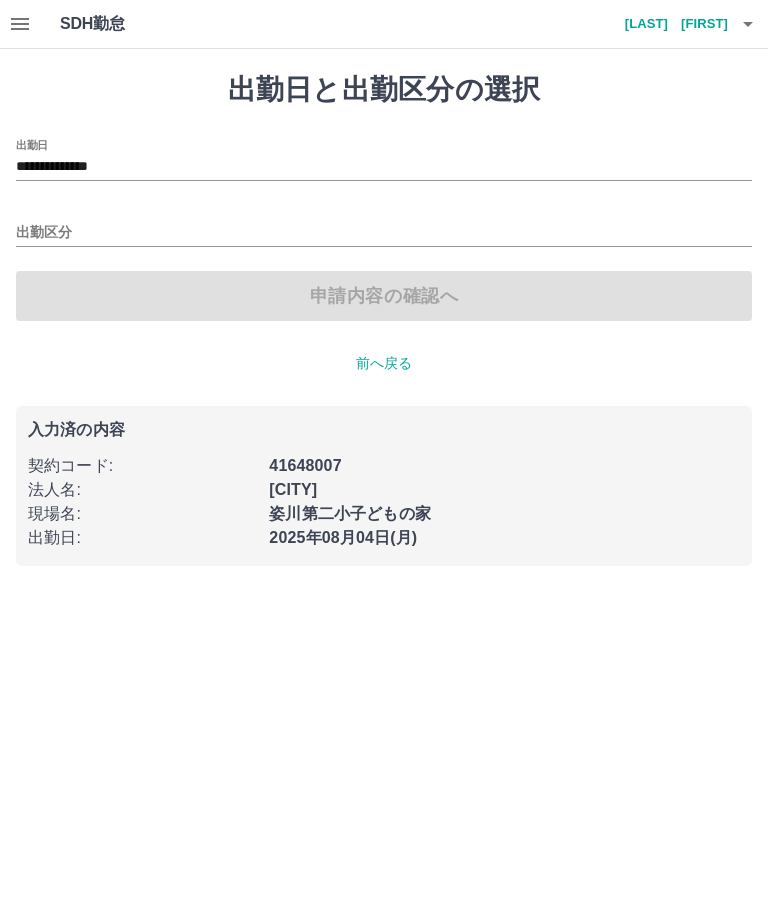 click on "出勤区分" at bounding box center (384, 233) 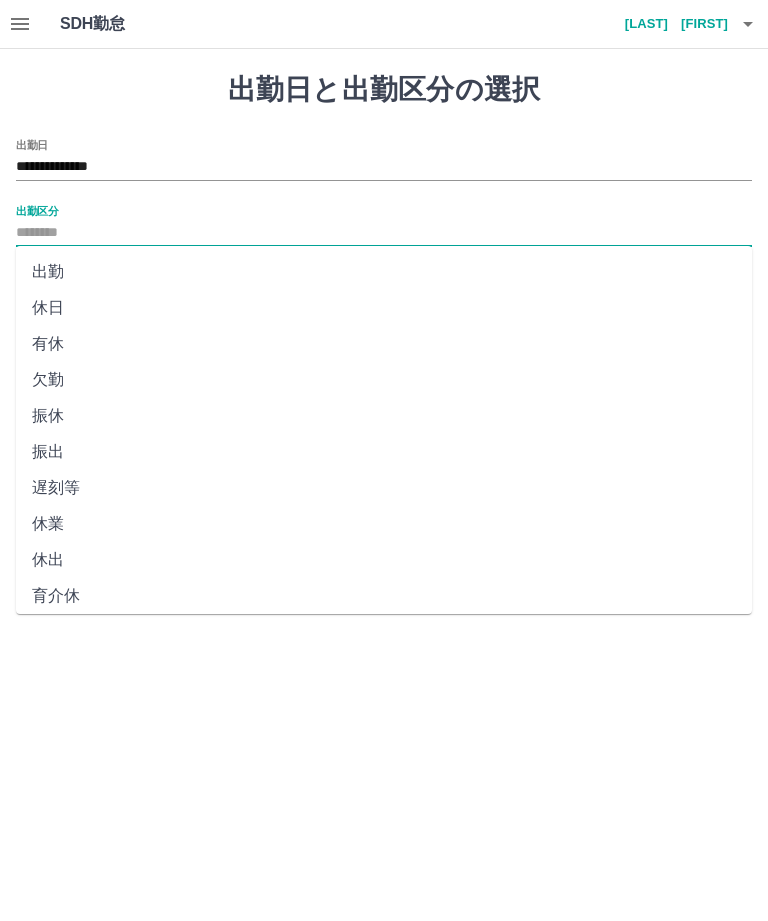click on "出勤" at bounding box center [384, 272] 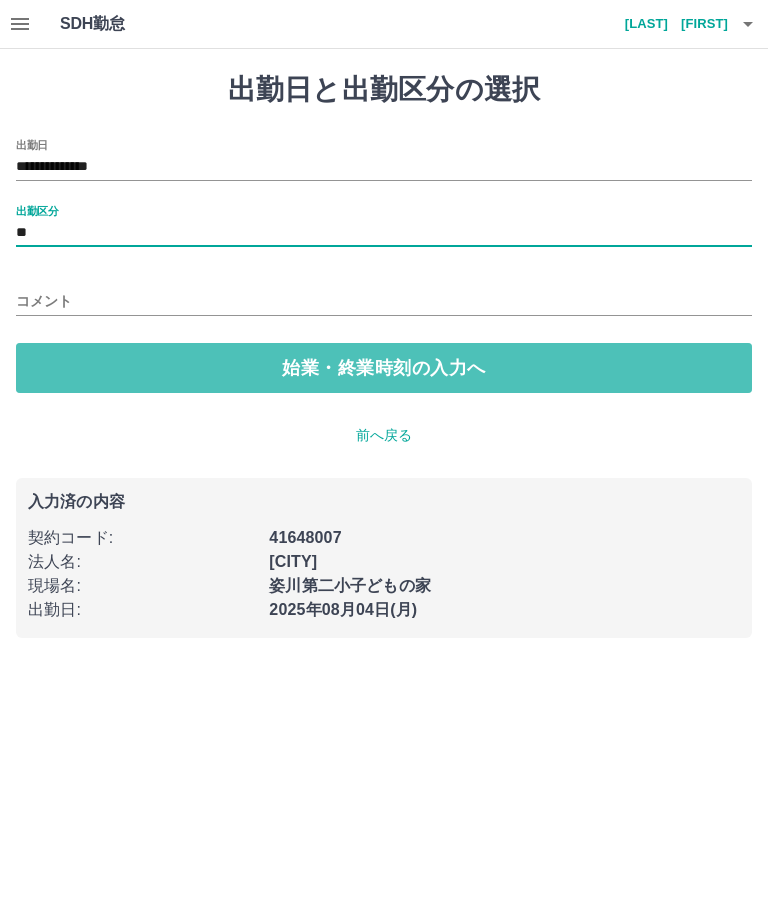 click on "始業・終業時刻の入力へ" at bounding box center (384, 368) 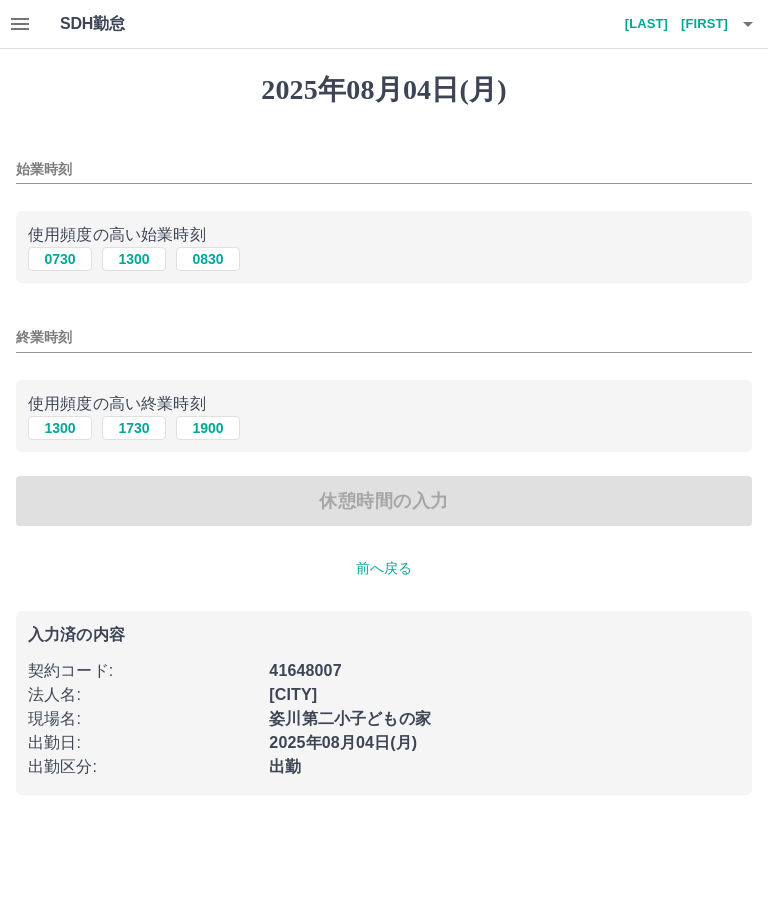 click on "始業時刻" at bounding box center (384, 169) 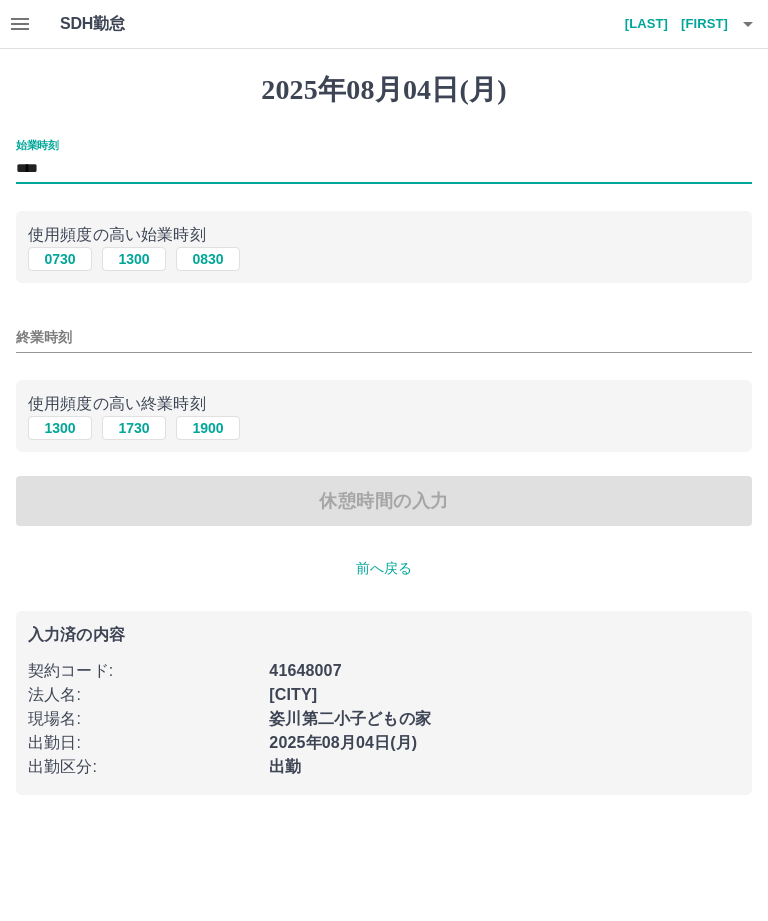 type on "****" 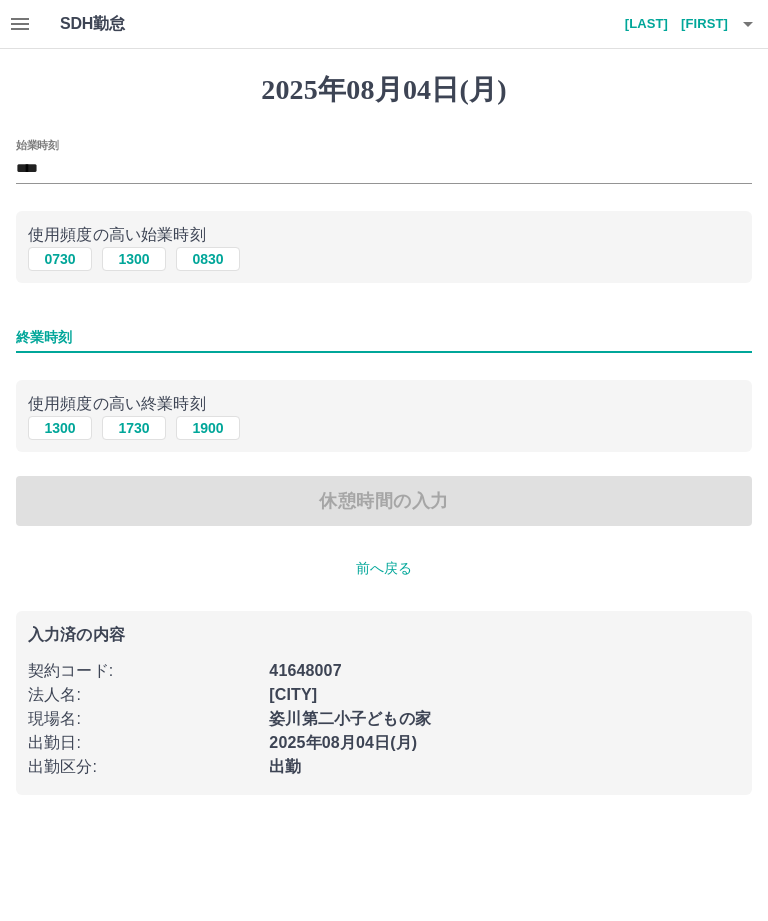 click on "1300" at bounding box center [60, 428] 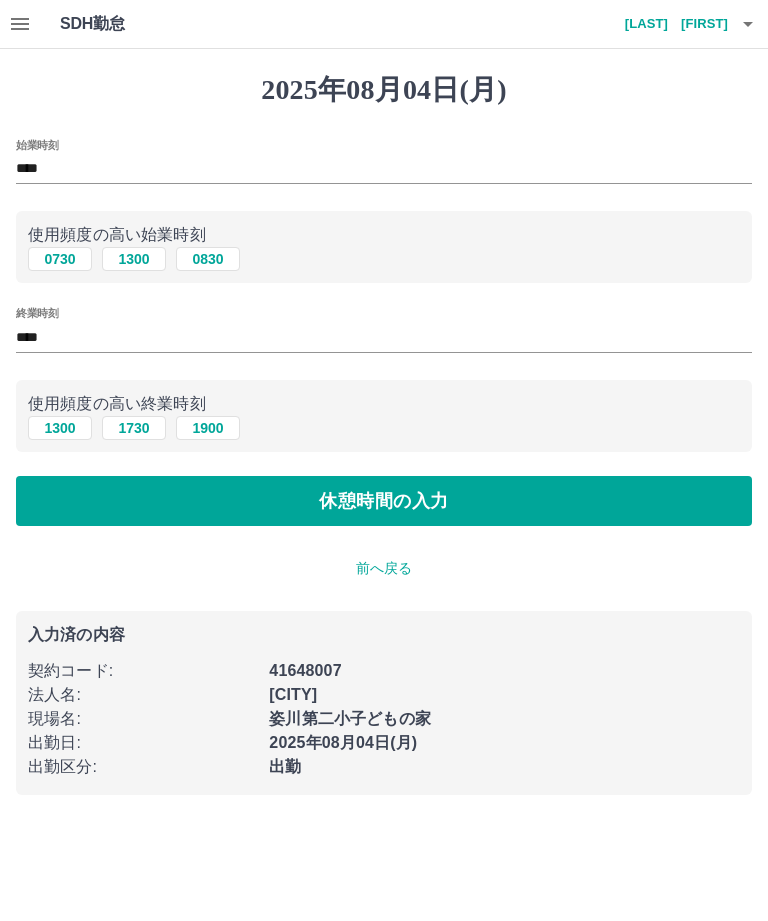 click on "休憩時間の入力" at bounding box center [384, 501] 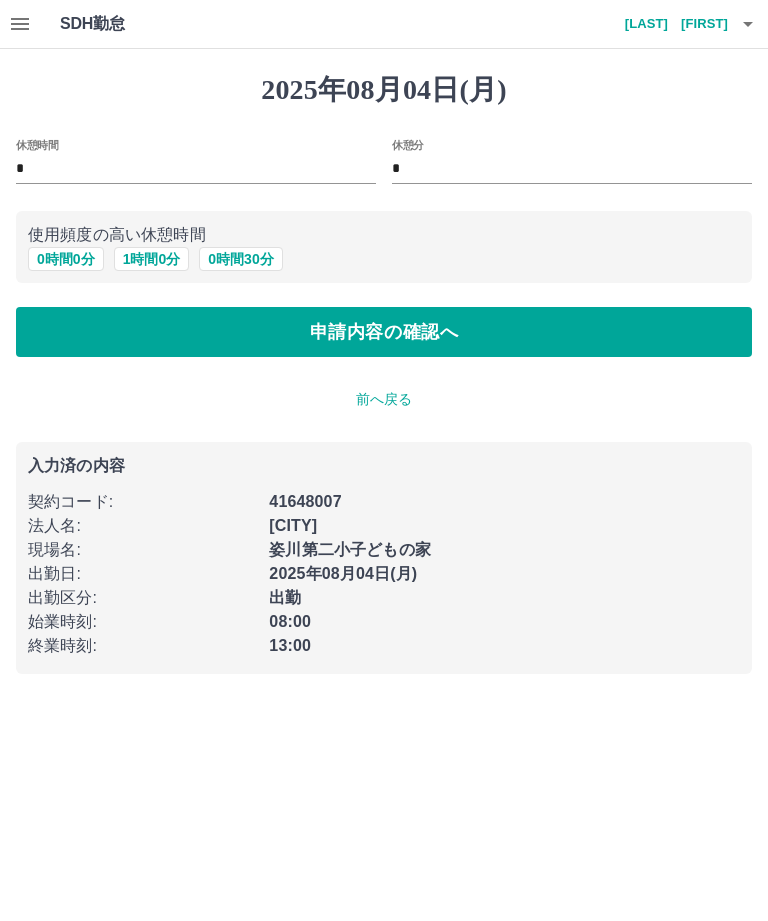 click on "0 時間 0 分" at bounding box center (66, 259) 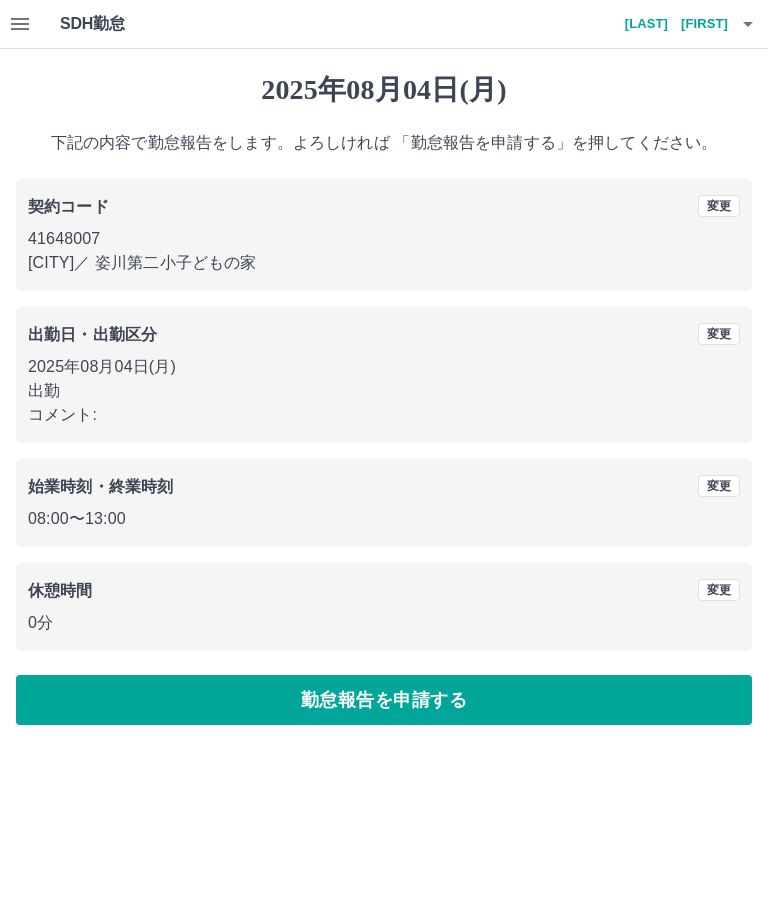 click on "勤怠報告を申請する" at bounding box center (384, 700) 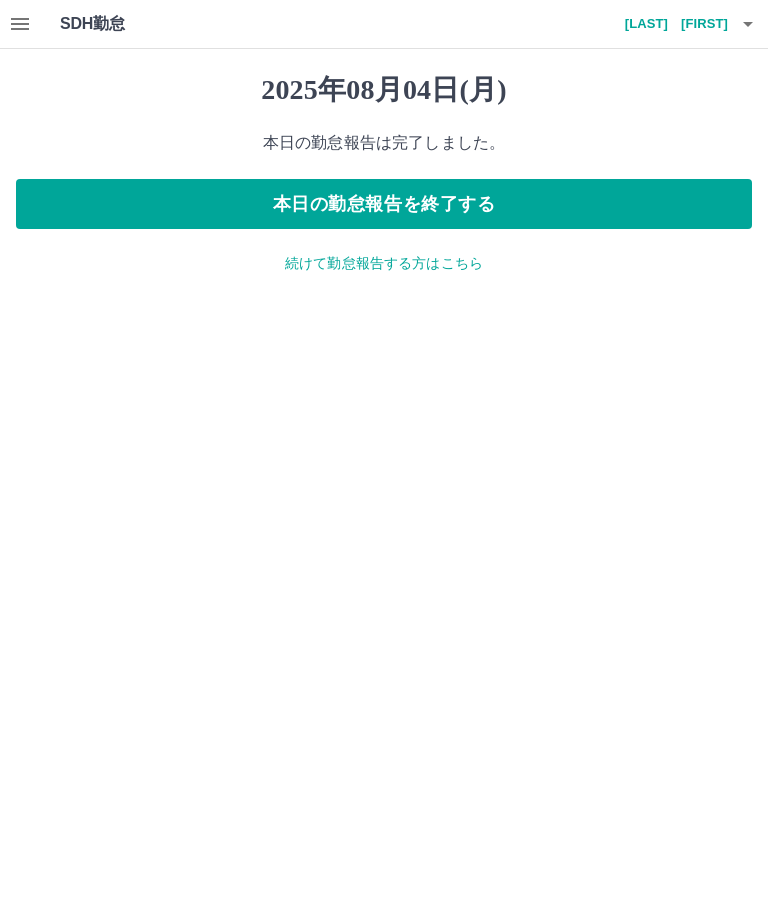click on "本日の勤怠報告を終了する" at bounding box center [384, 204] 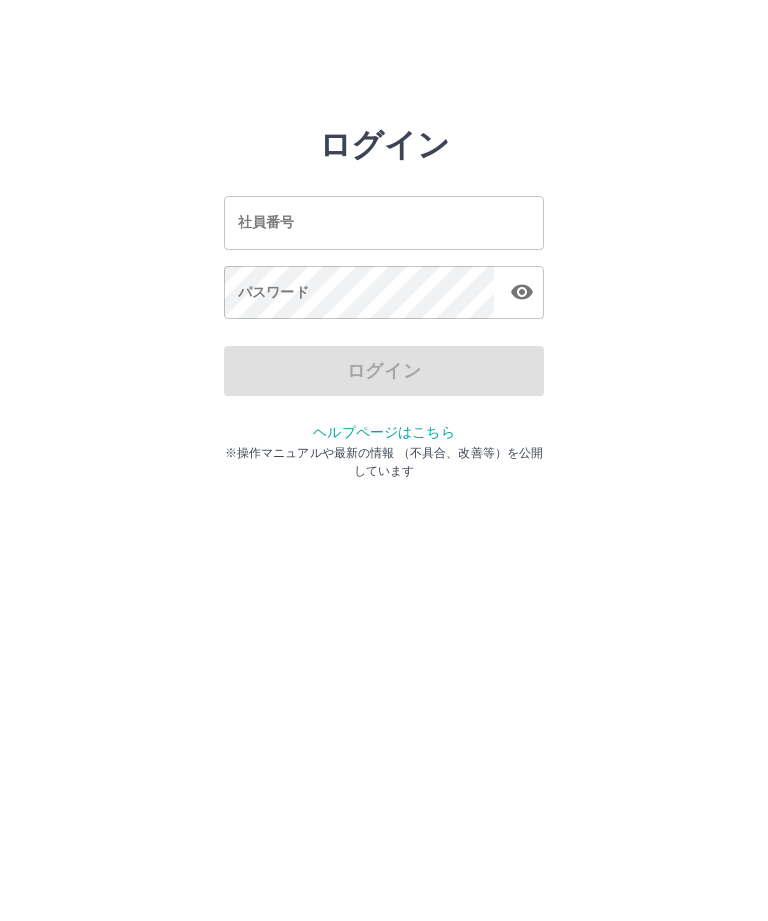 scroll, scrollTop: 0, scrollLeft: 0, axis: both 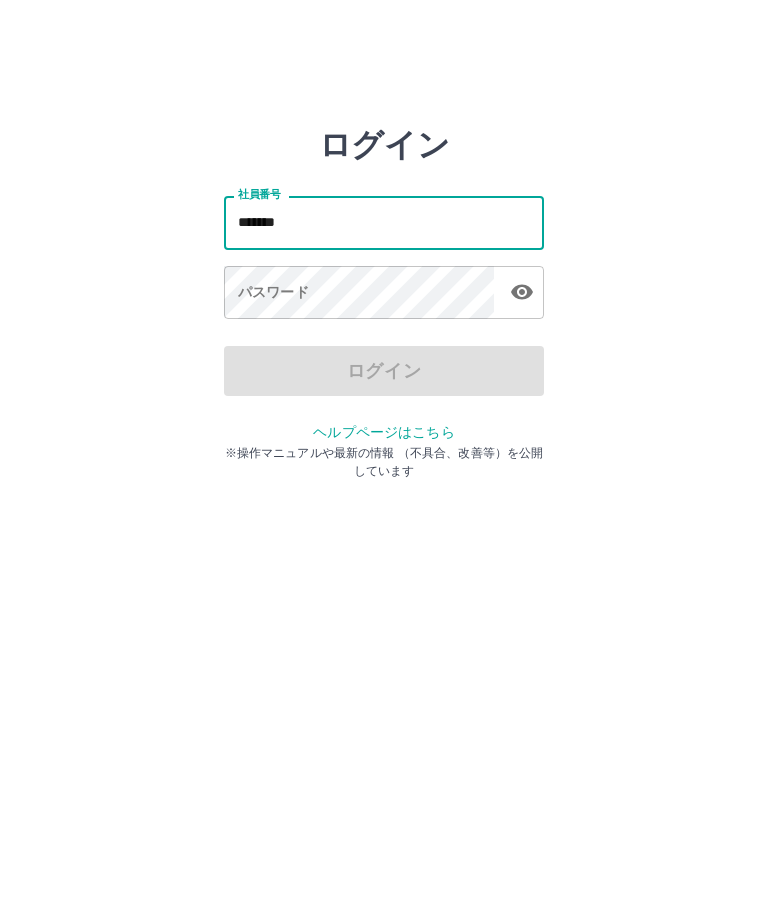 type on "*******" 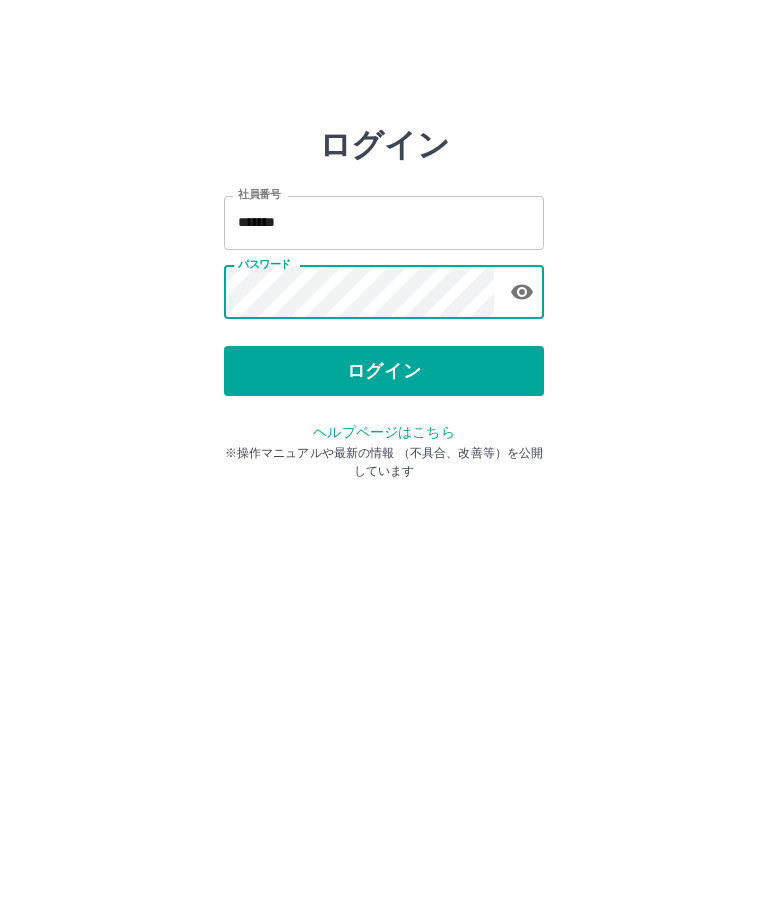 click on "ログイン" at bounding box center (384, 371) 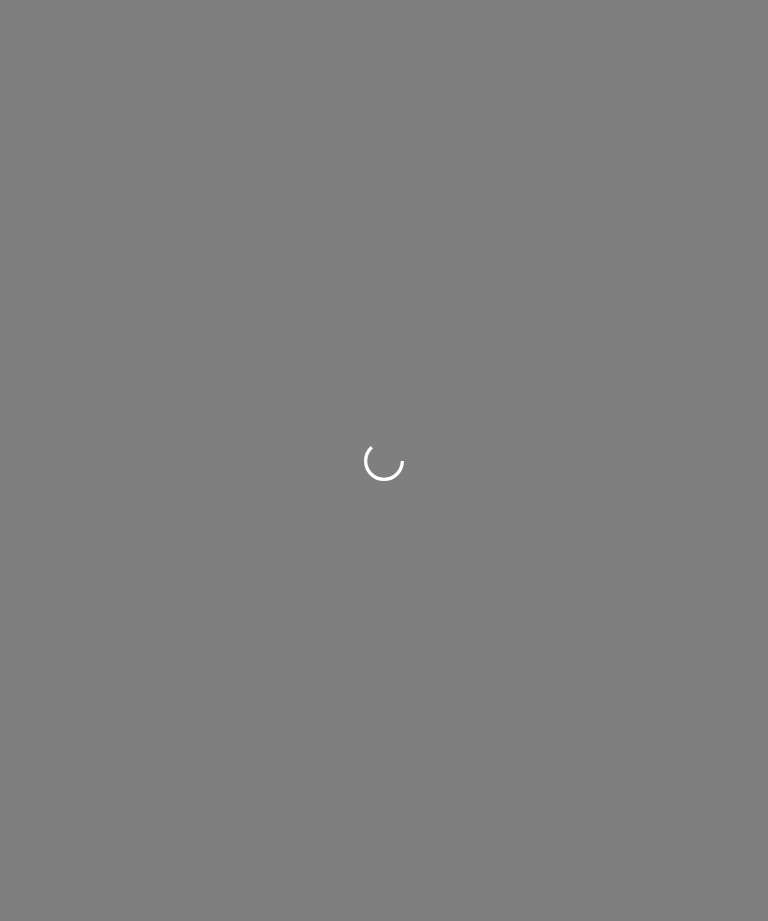 scroll, scrollTop: 0, scrollLeft: 0, axis: both 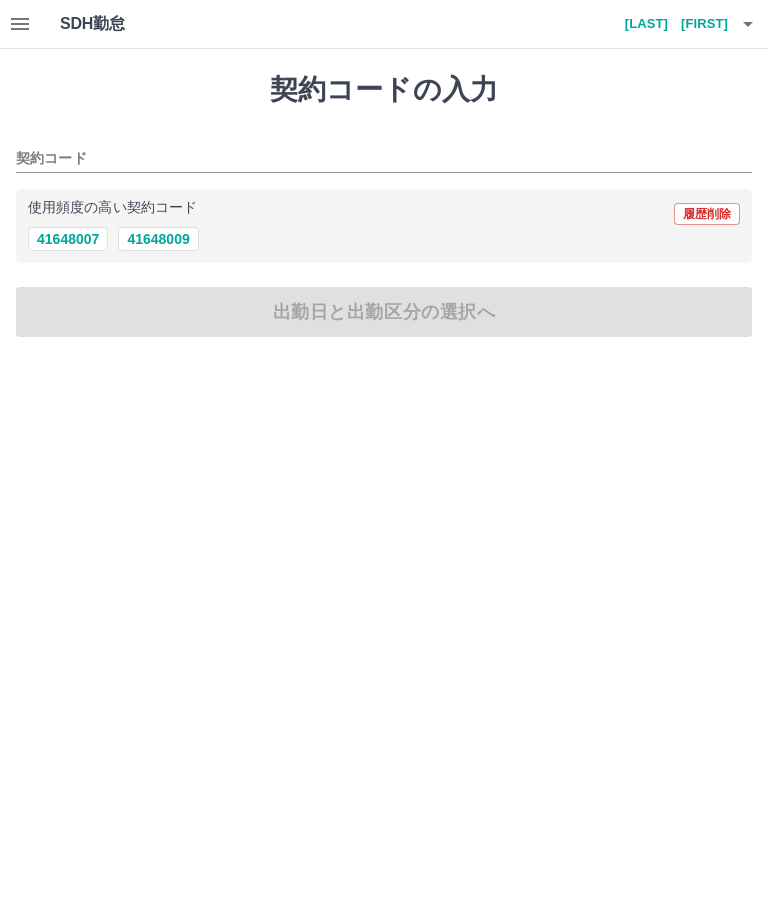 click on "41648007" at bounding box center [68, 239] 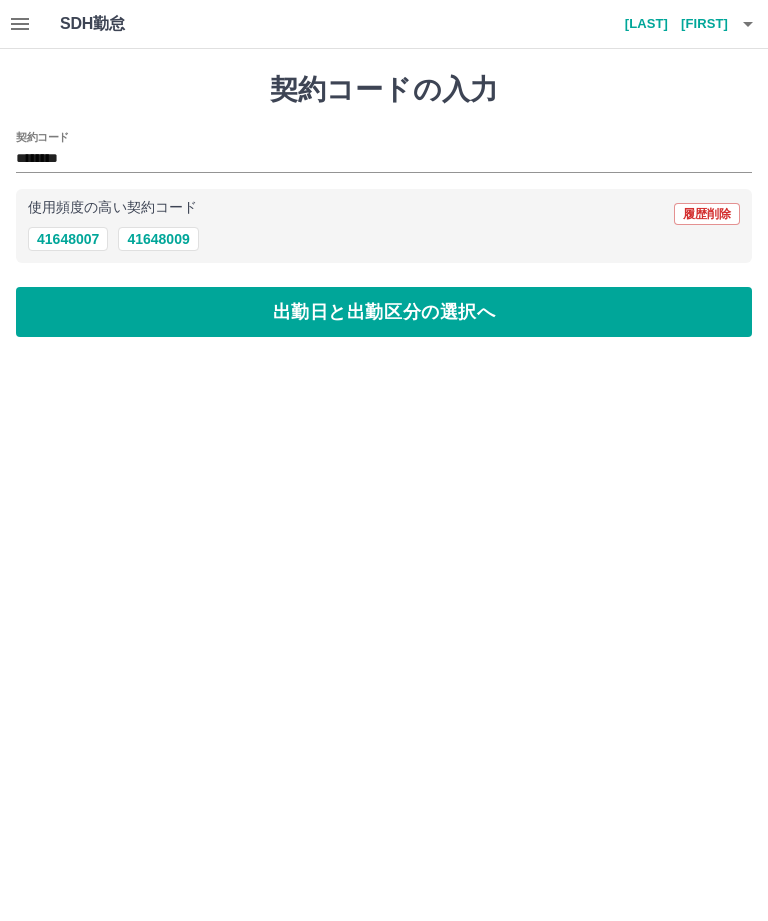 click on "出勤日と出勤区分の選択へ" at bounding box center [384, 312] 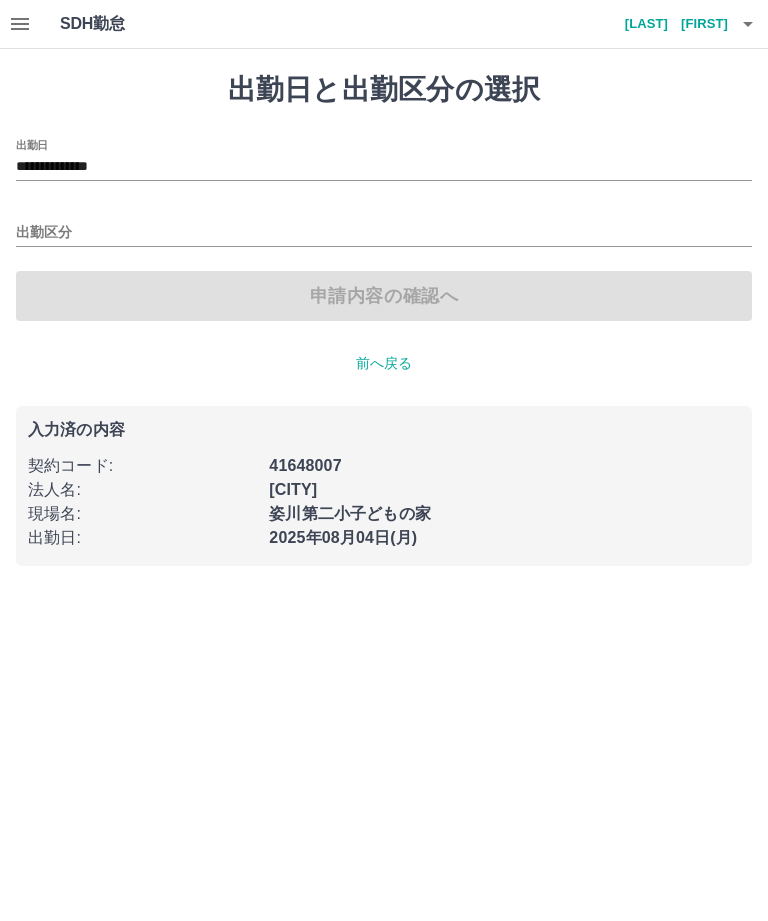 click on "出勤区分" at bounding box center (384, 233) 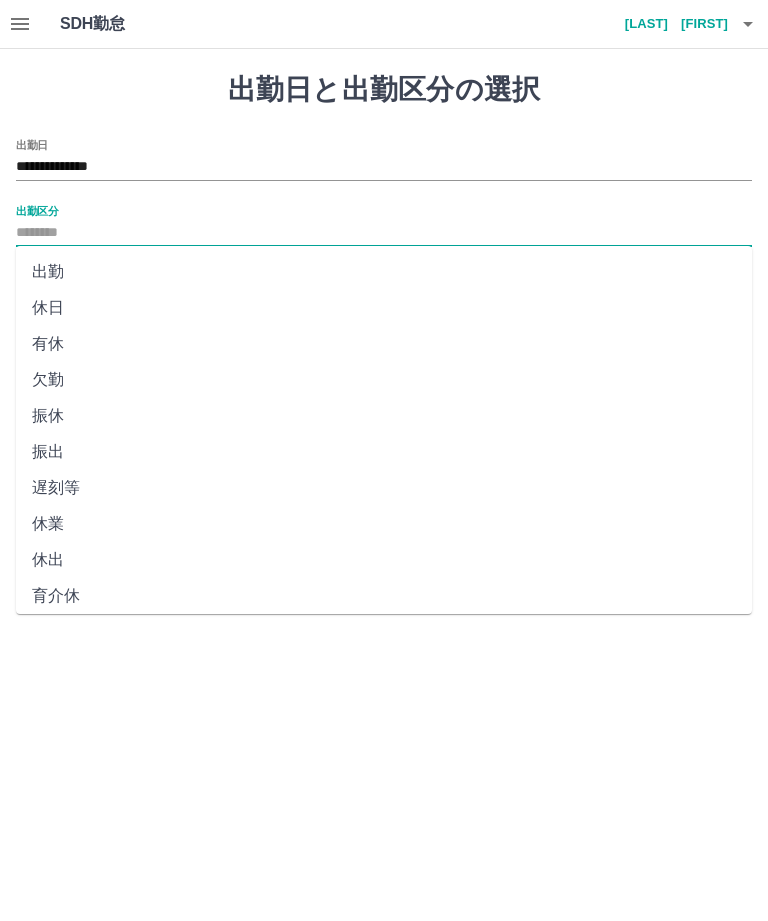 click on "出勤" at bounding box center (384, 272) 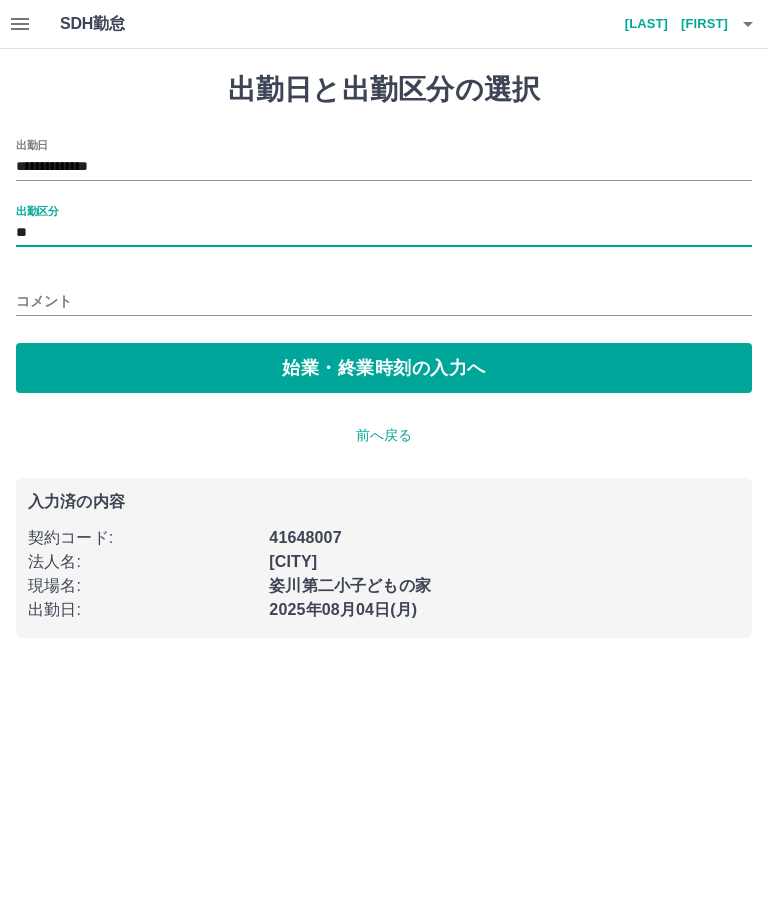 type on "**" 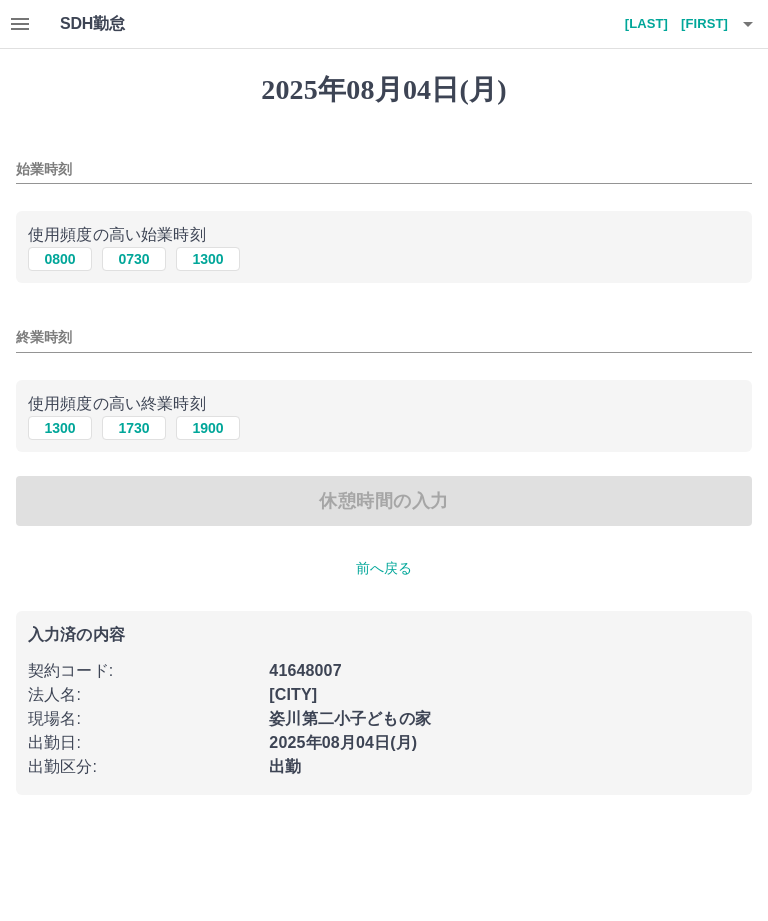 click on "0800" at bounding box center [60, 259] 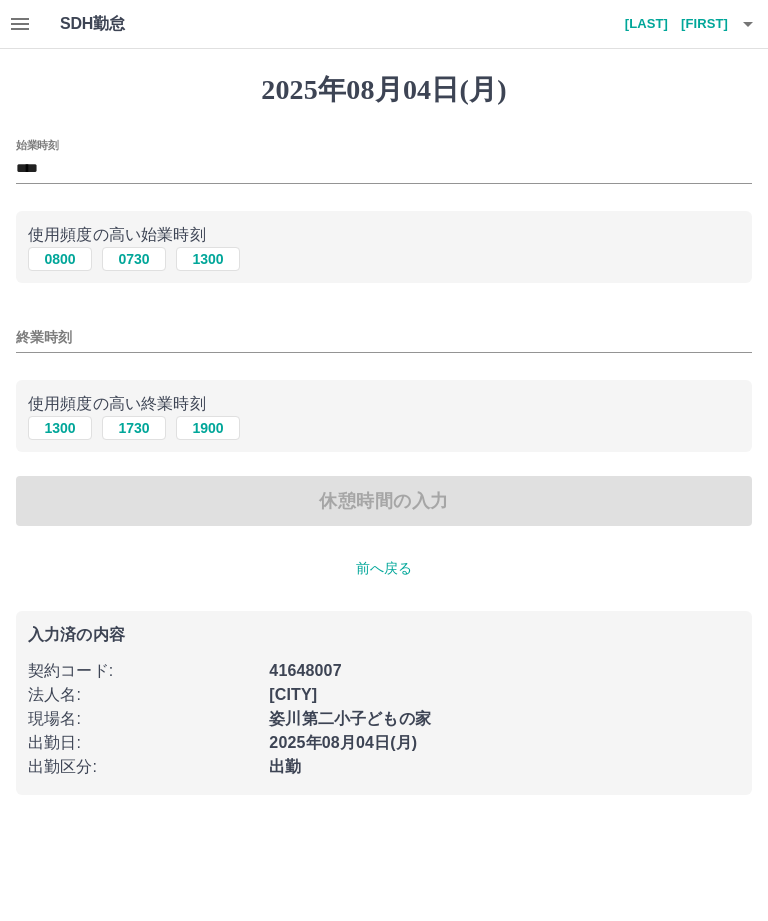 click on "1300" at bounding box center [60, 428] 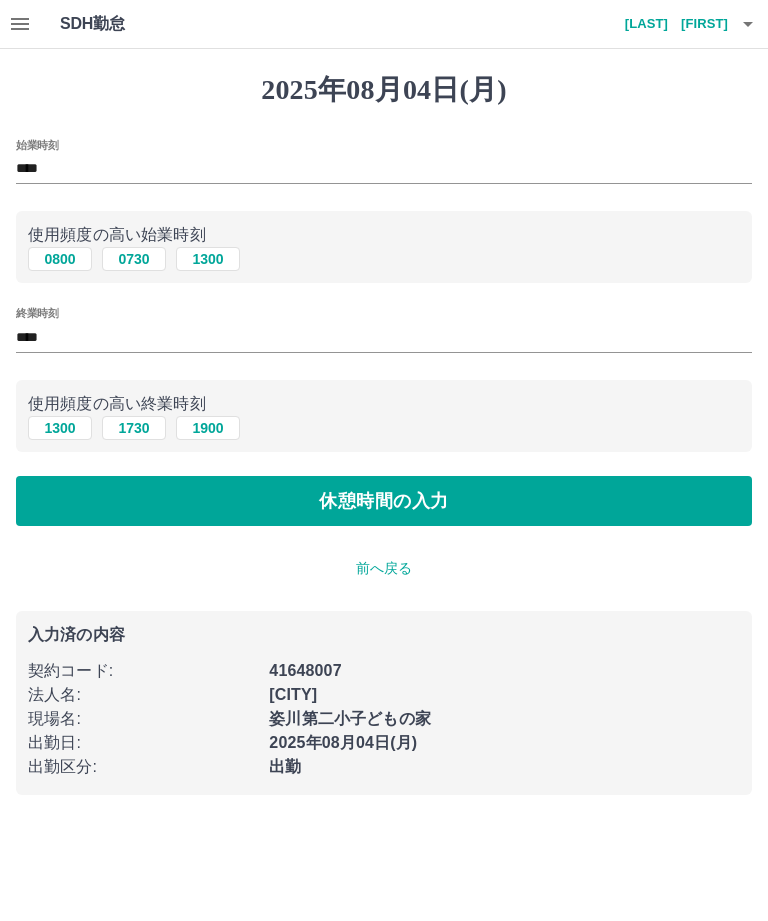 click on "休憩時間の入力" at bounding box center [384, 501] 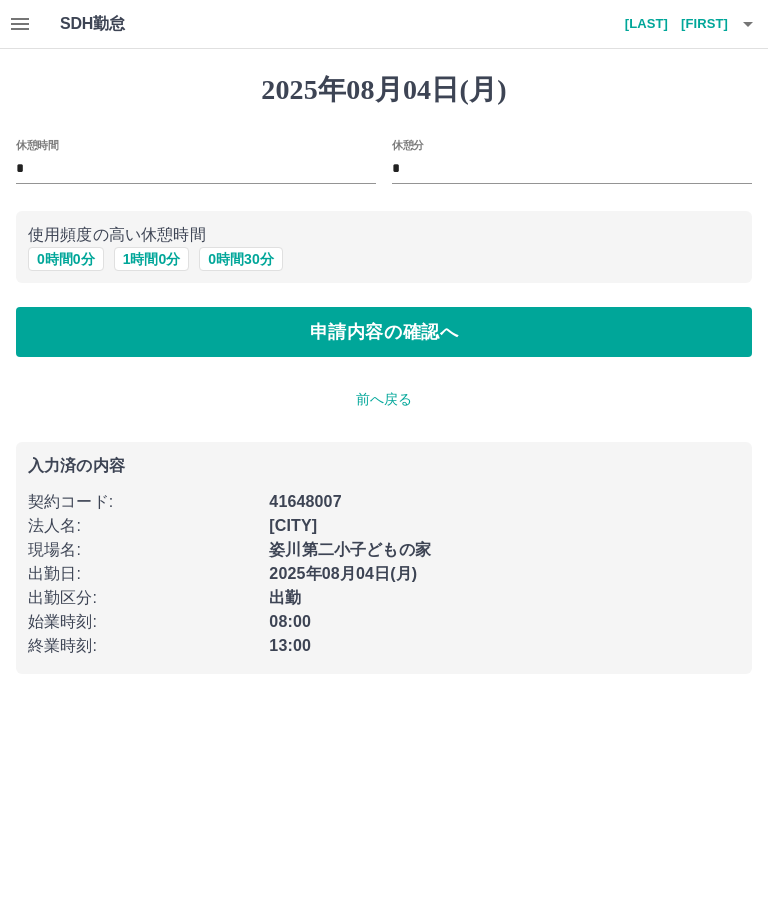 click on "申請内容の確認へ" at bounding box center (384, 332) 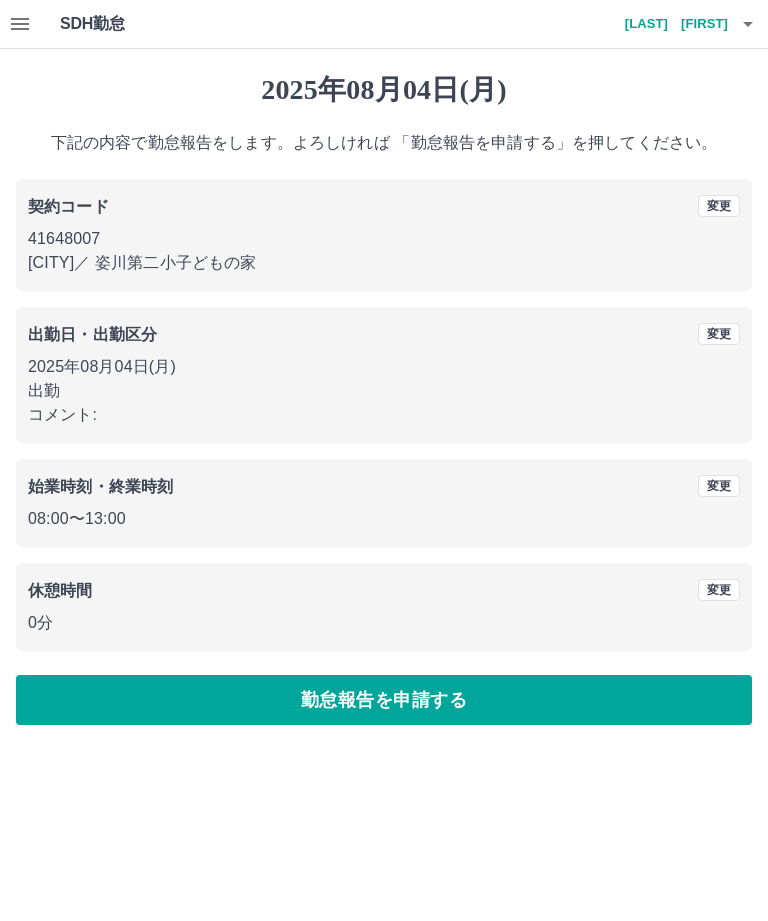 click on "勤怠報告を申請する" at bounding box center (384, 700) 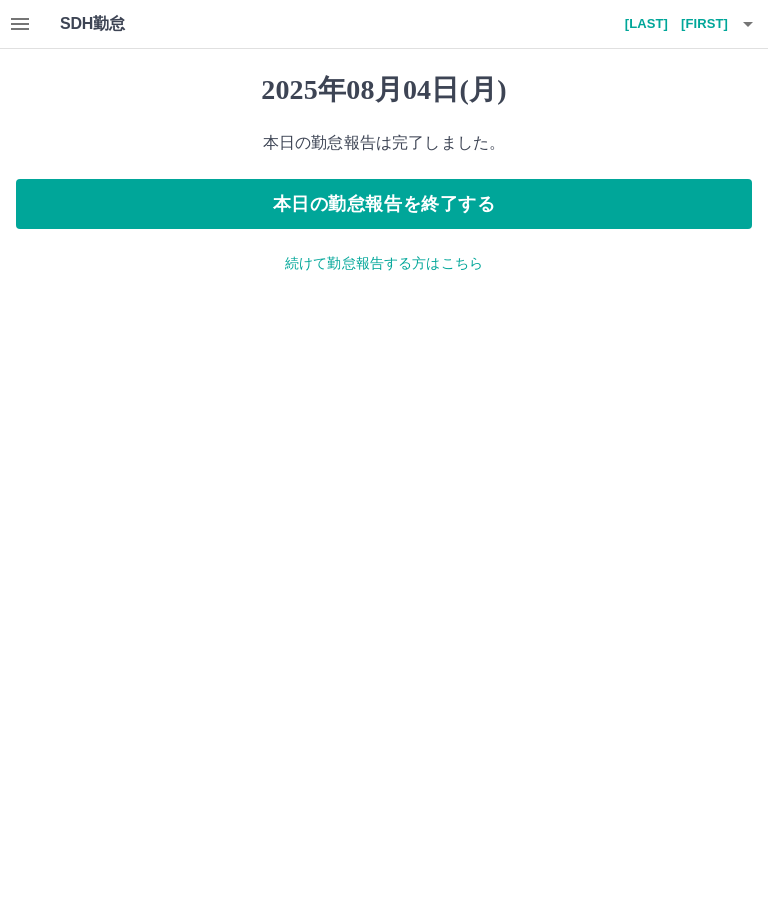 click on "続けて勤怠報告する方はこちら" at bounding box center [384, 263] 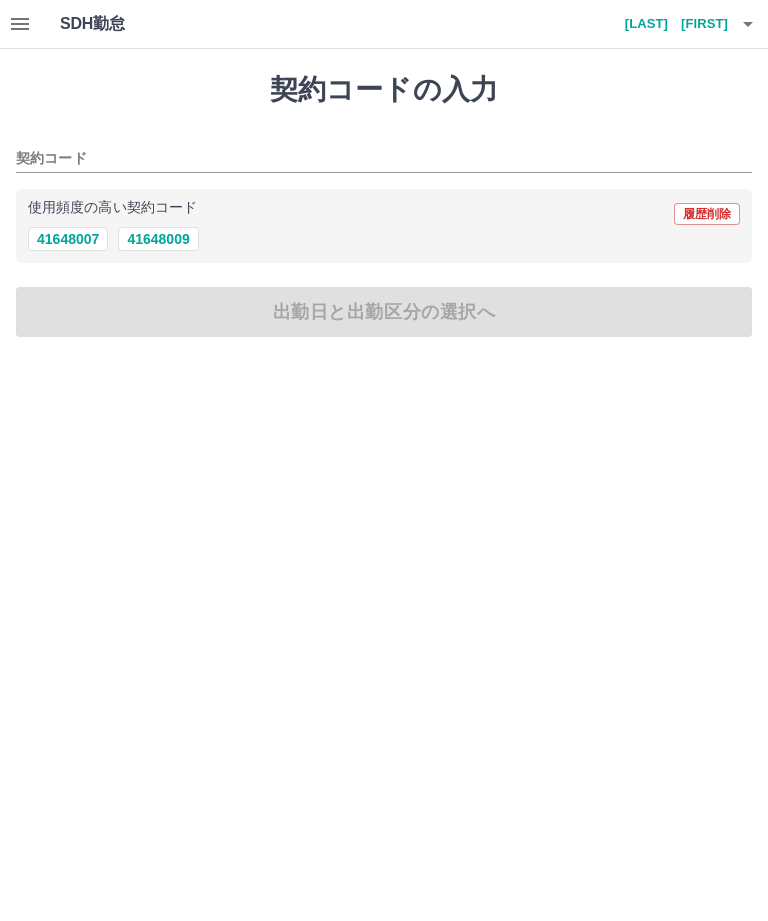 click on "41648007" at bounding box center [68, 239] 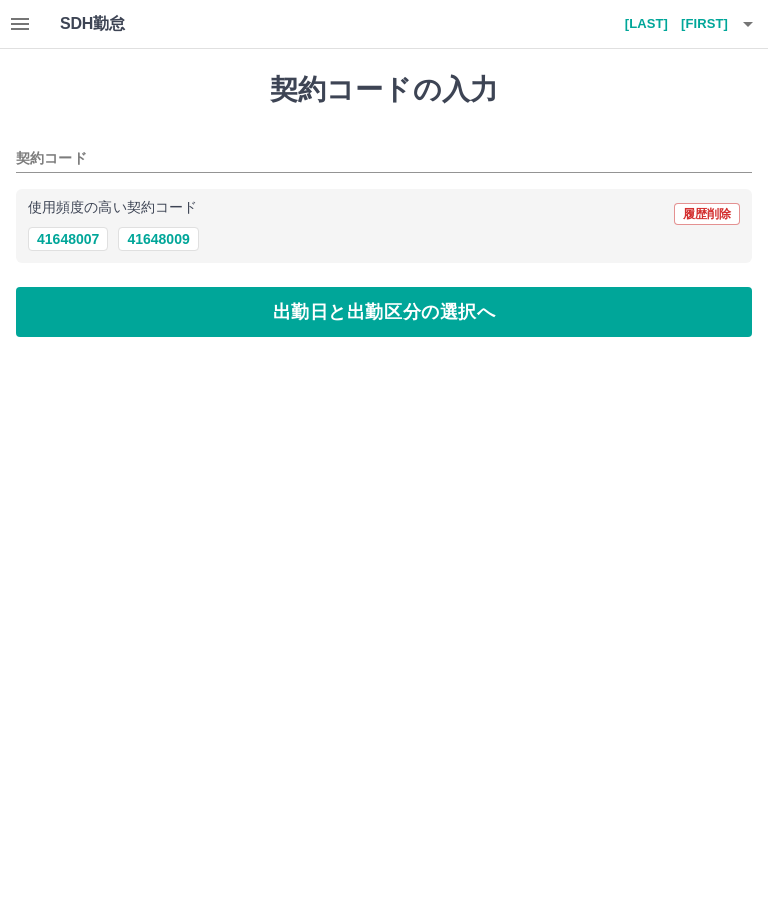 type on "********" 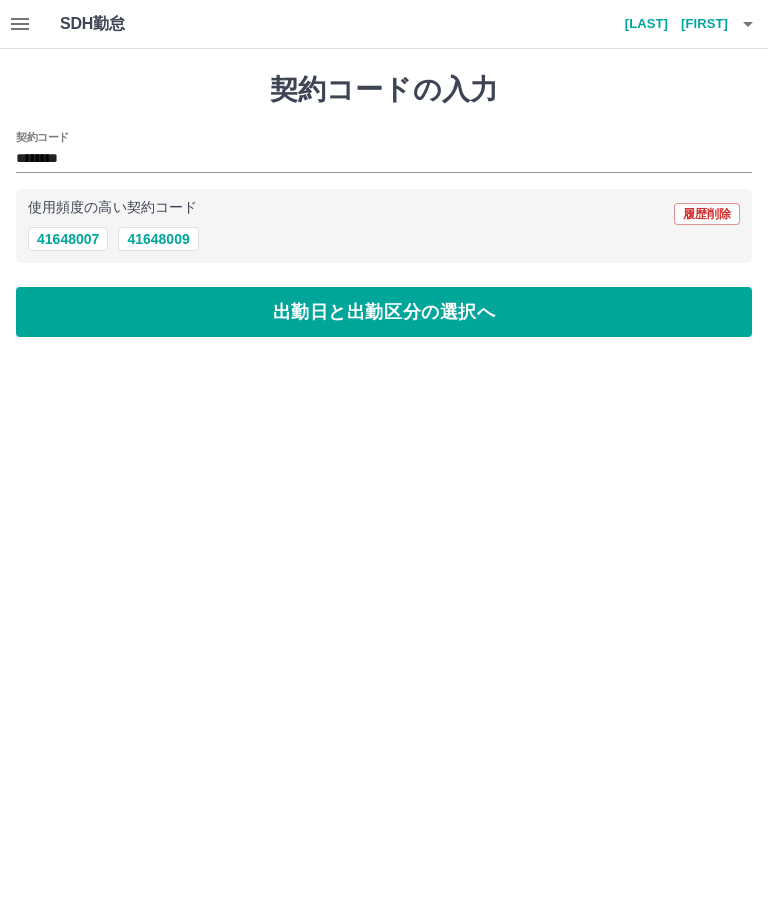 click on "出勤日と出勤区分の選択へ" at bounding box center [384, 312] 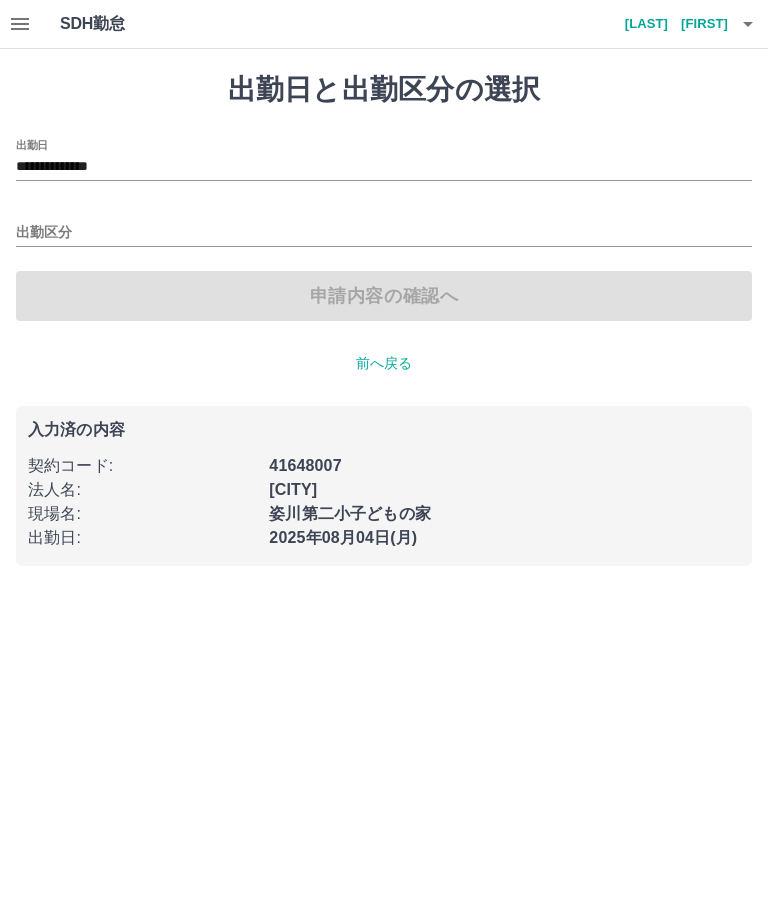 click on "**********" at bounding box center [384, 167] 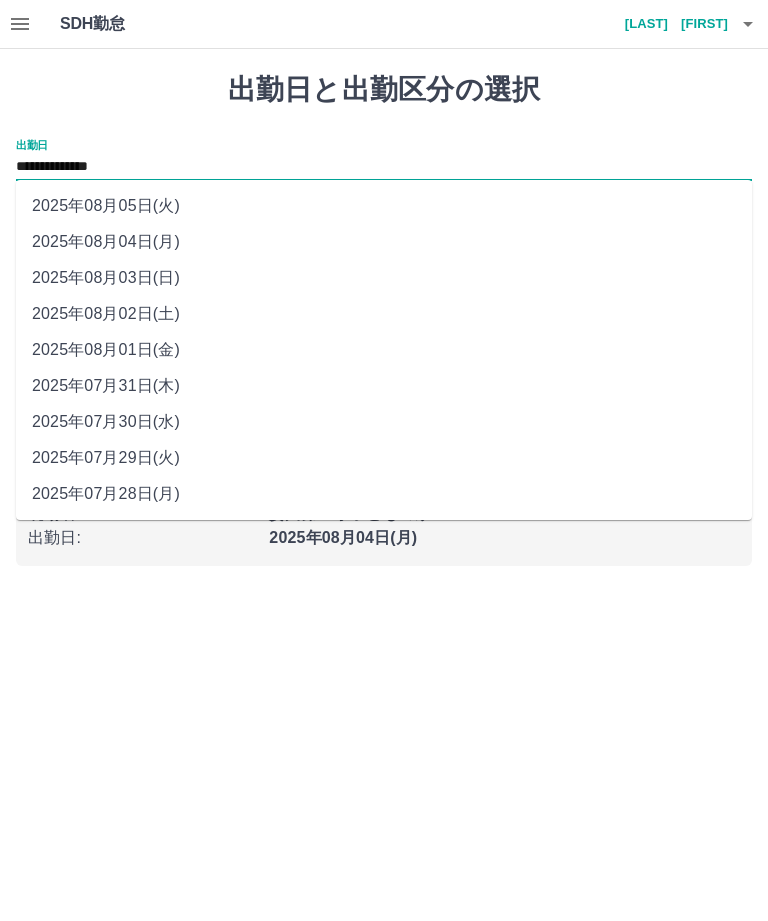 click on "2025年08月03日(日)" at bounding box center (384, 278) 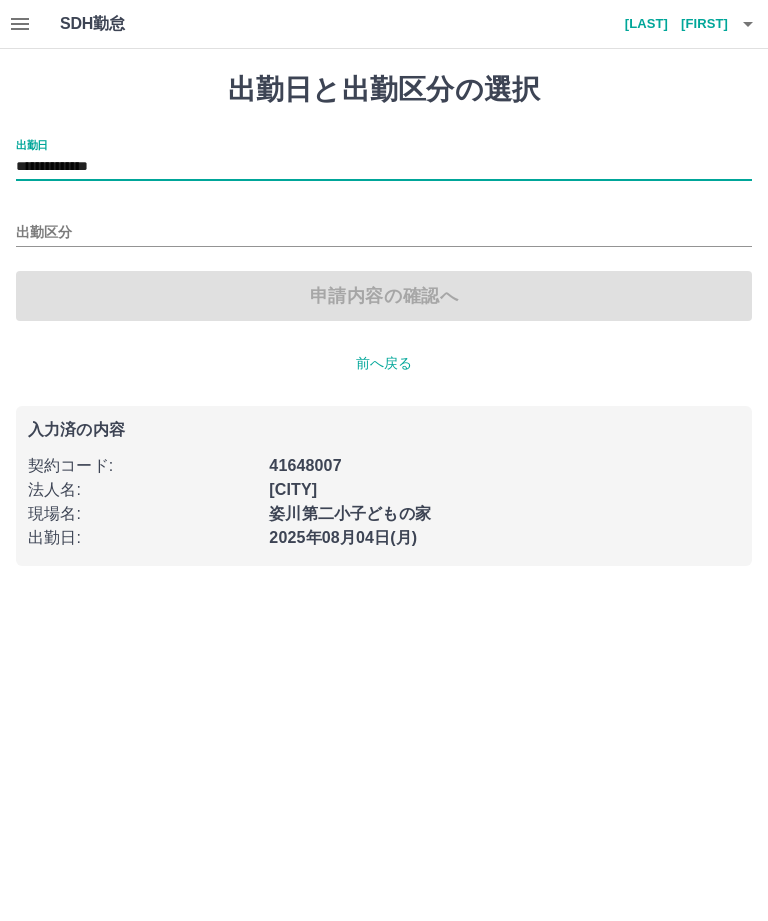 click on "出勤区分" at bounding box center [384, 233] 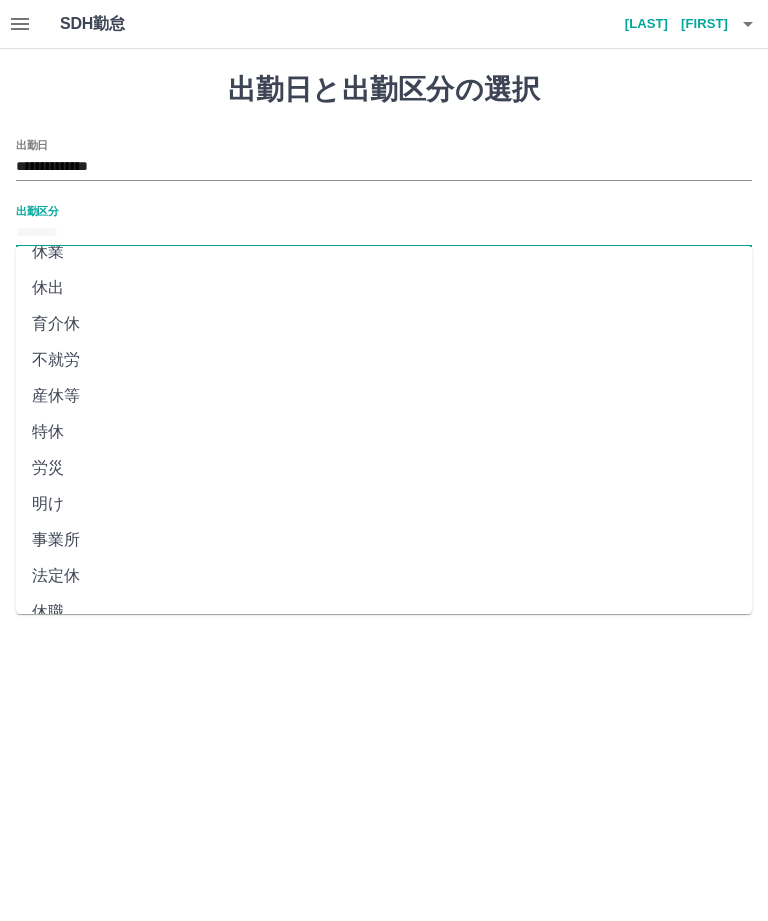 scroll, scrollTop: 270, scrollLeft: 0, axis: vertical 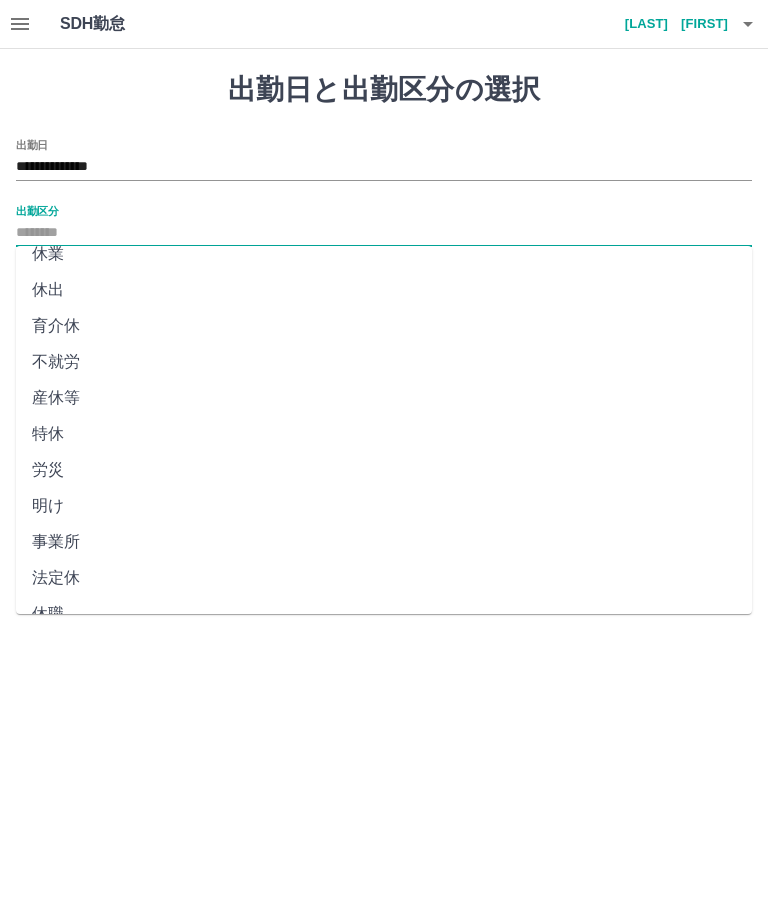 click on "法定休" at bounding box center [384, 578] 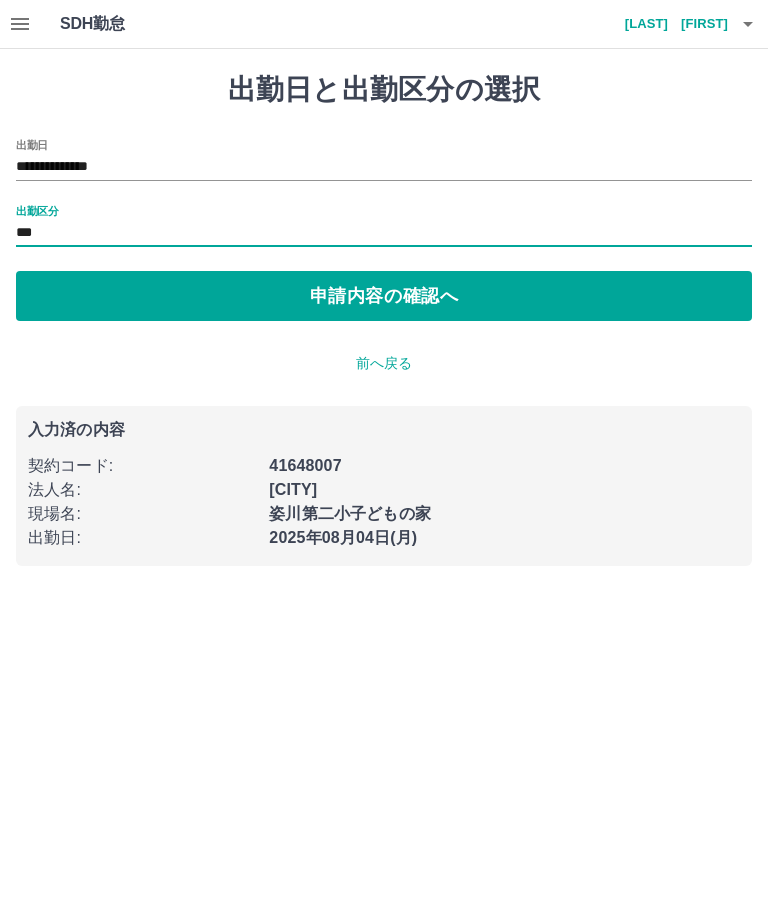 type on "***" 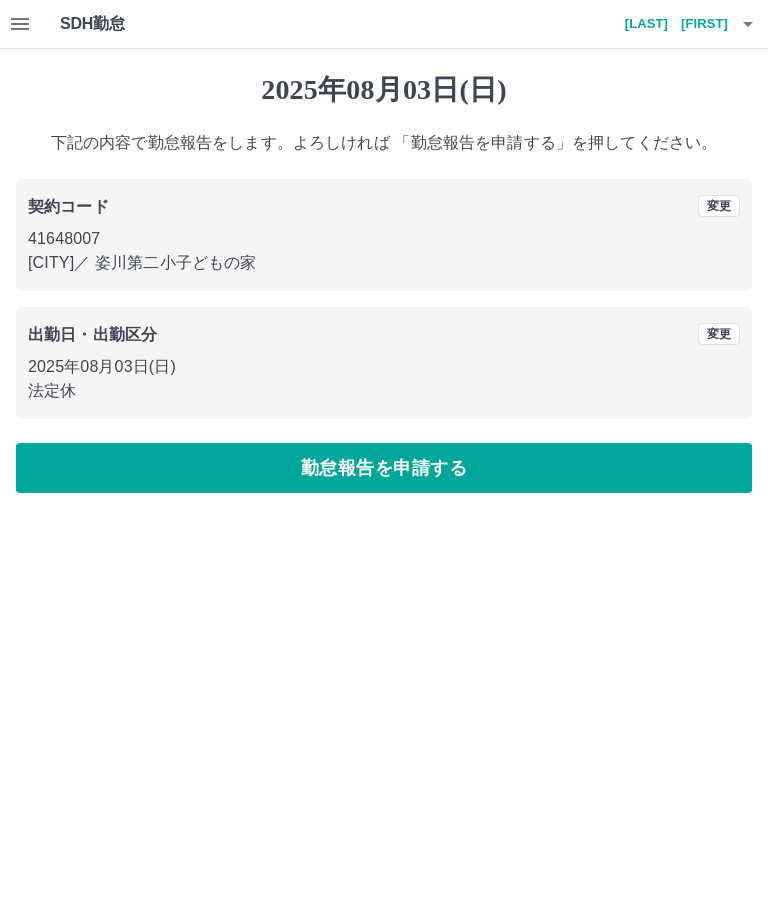 click on "勤怠報告を申請する" at bounding box center (384, 468) 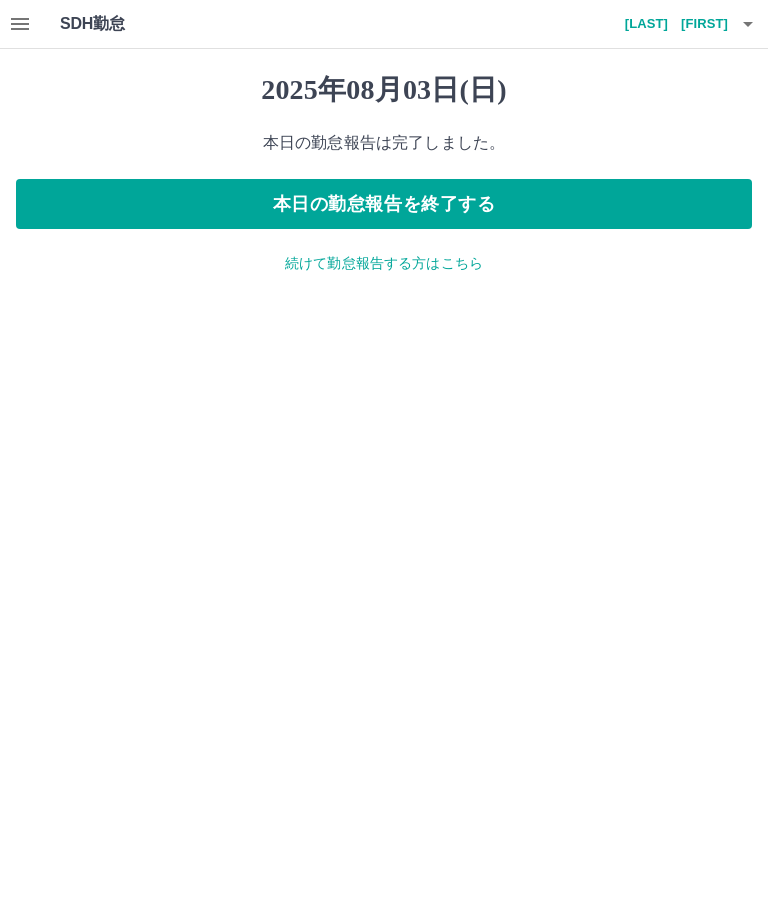 click on "続けて勤怠報告する方はこちら" at bounding box center [384, 263] 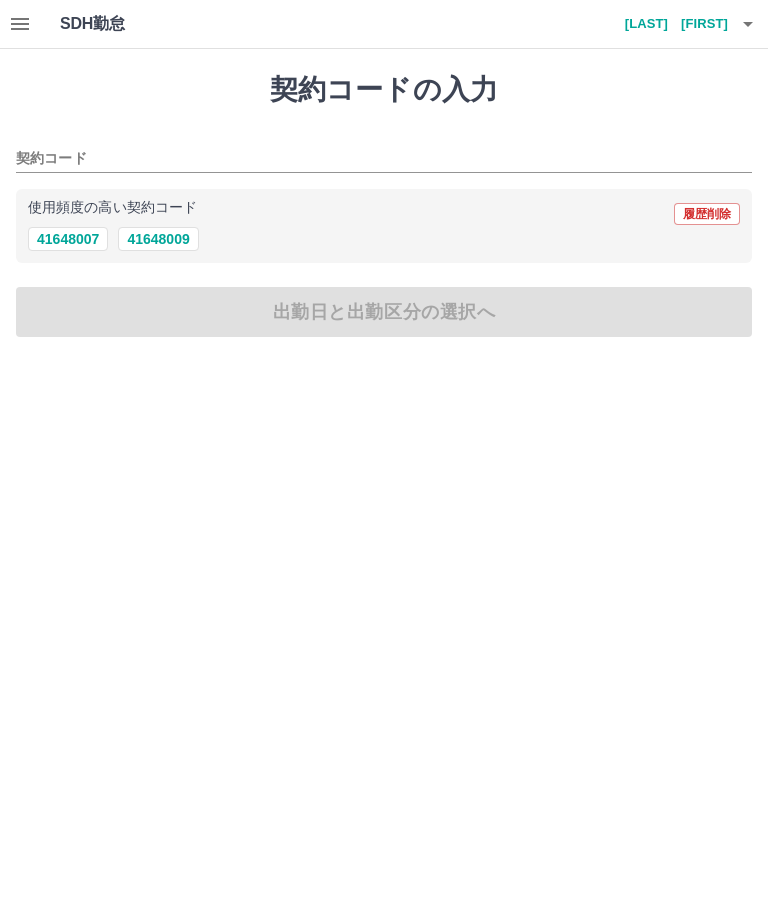 click on "41648007" at bounding box center [68, 239] 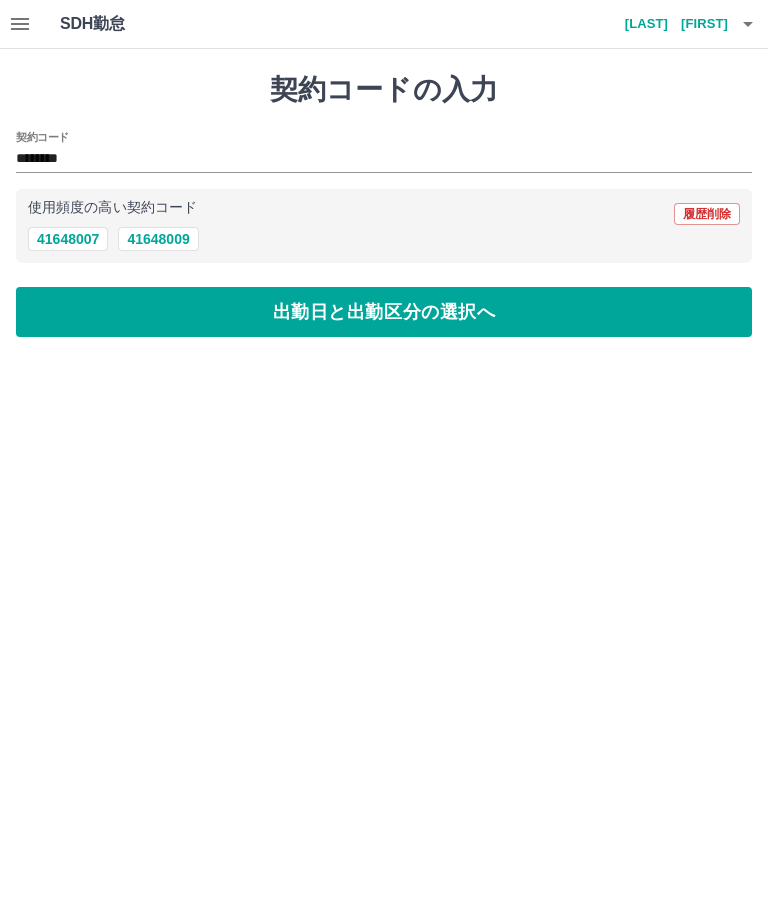 click on "出勤日と出勤区分の選択へ" at bounding box center (384, 312) 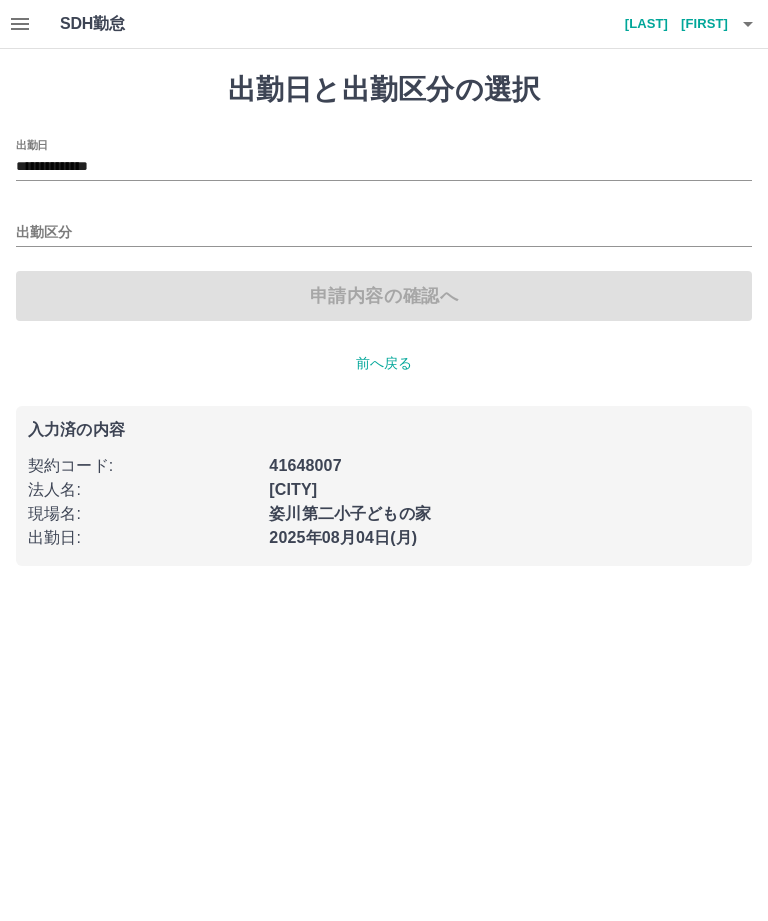 click on "**********" at bounding box center [384, 167] 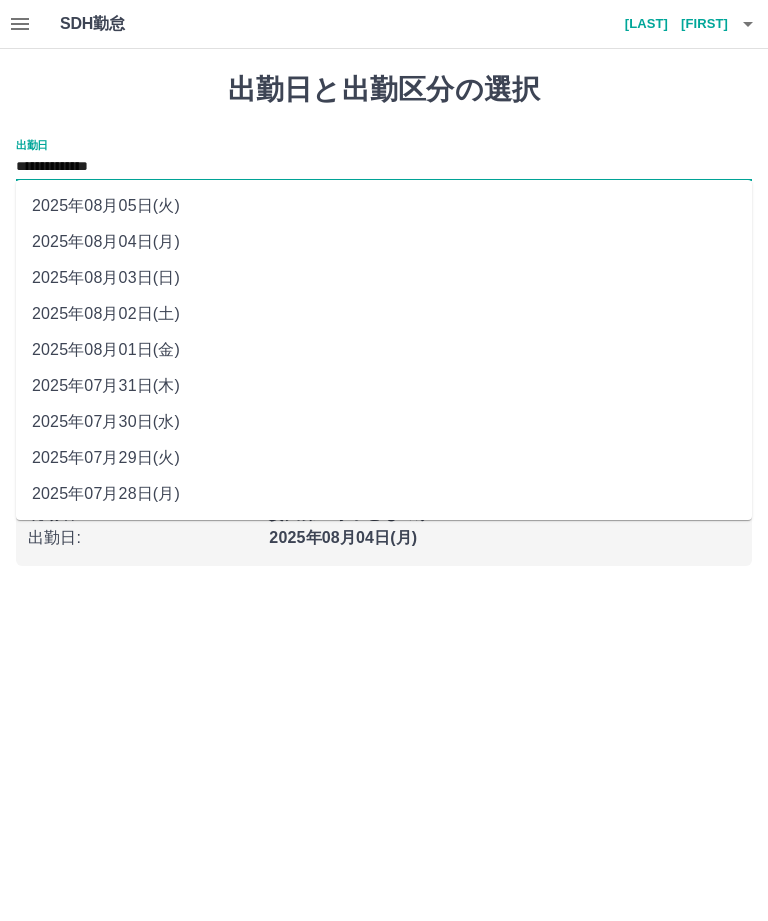 click on "2025年08月02日(土)" at bounding box center (384, 314) 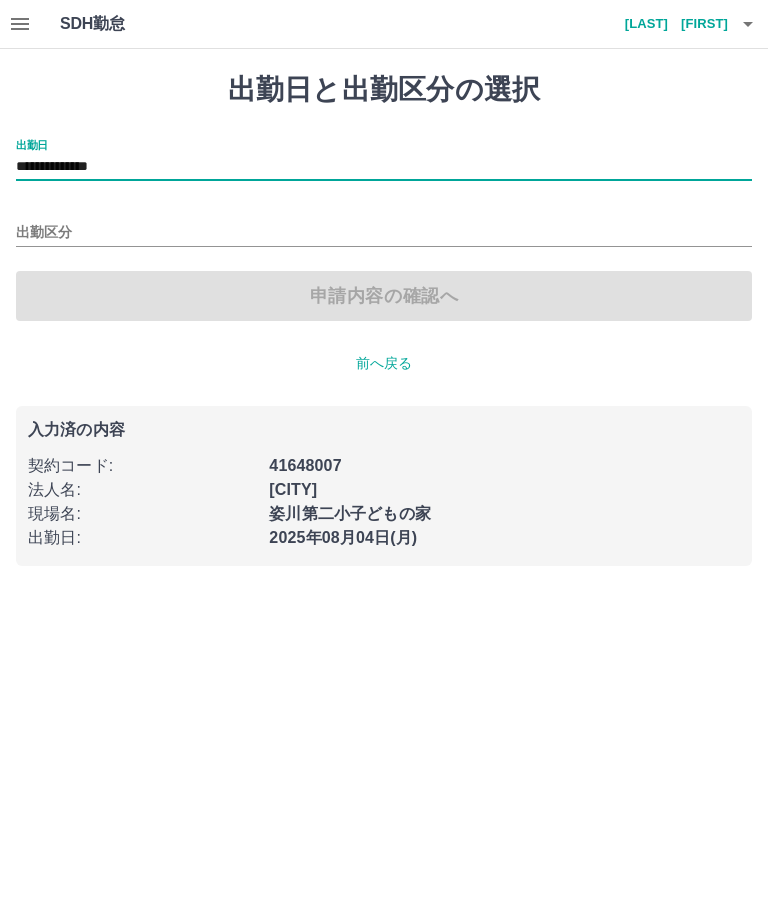 type on "**********" 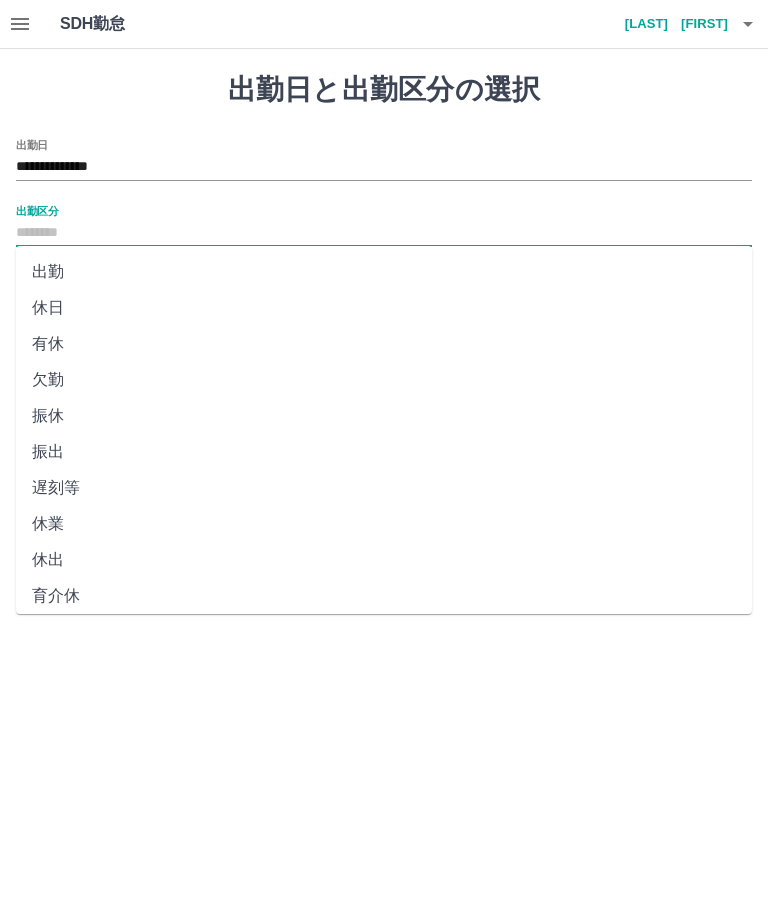 click on "休日" at bounding box center [384, 308] 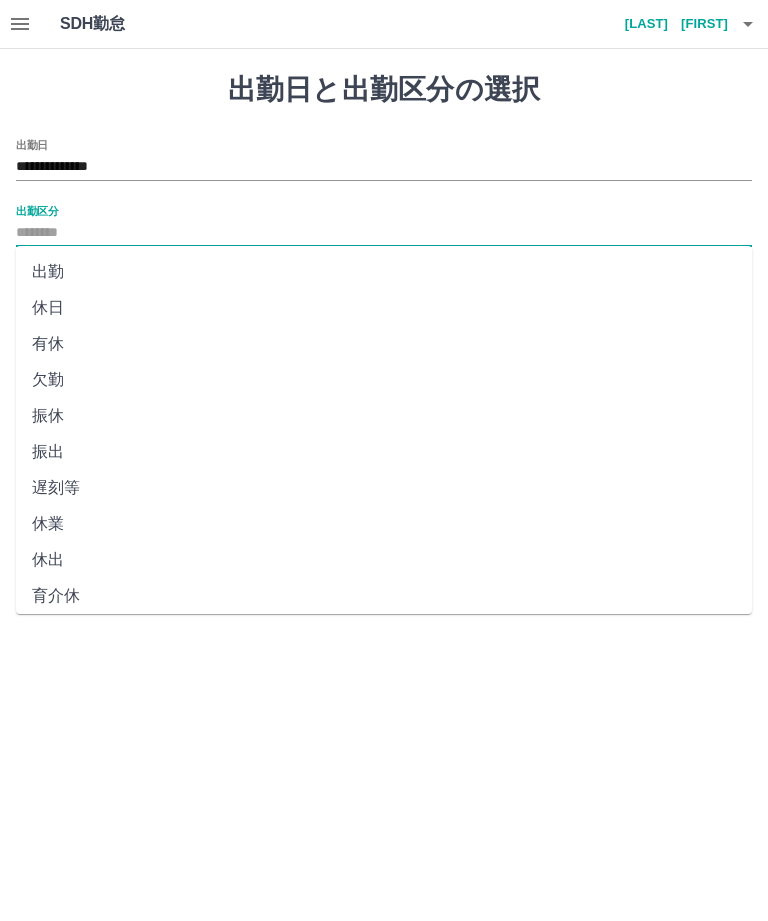 type on "**" 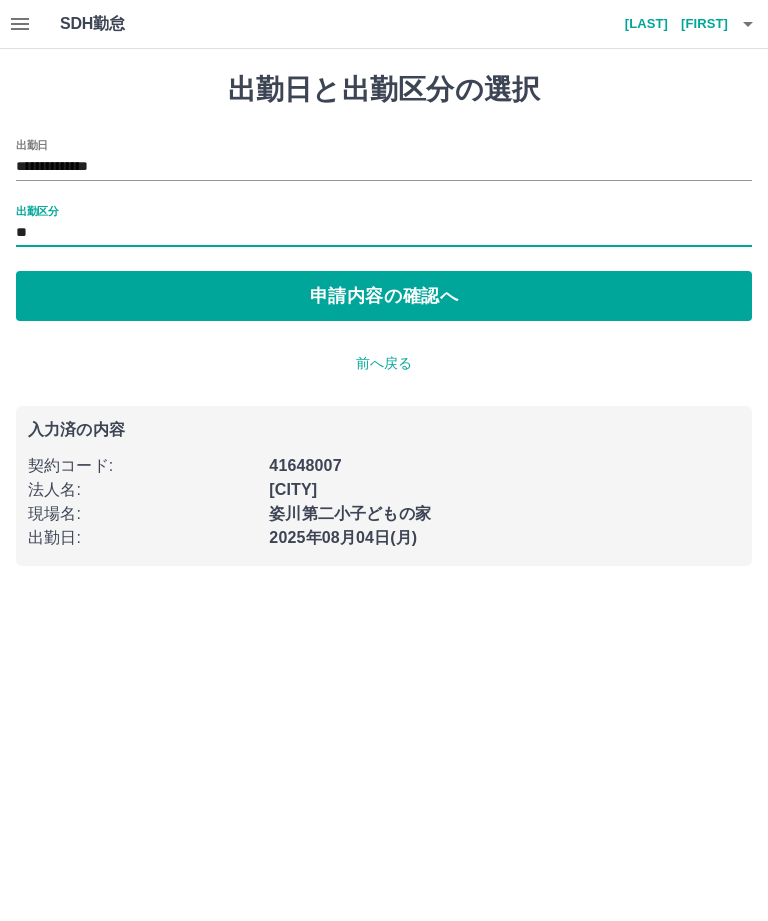 click on "申請内容の確認へ" at bounding box center (384, 296) 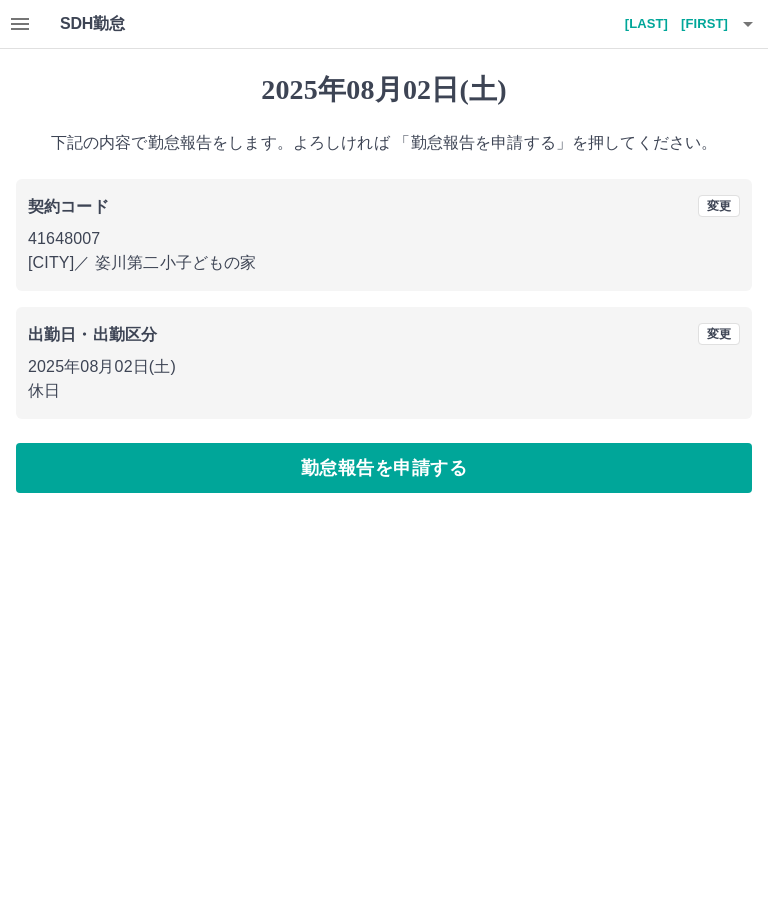 click on "勤怠報告を申請する" at bounding box center [384, 468] 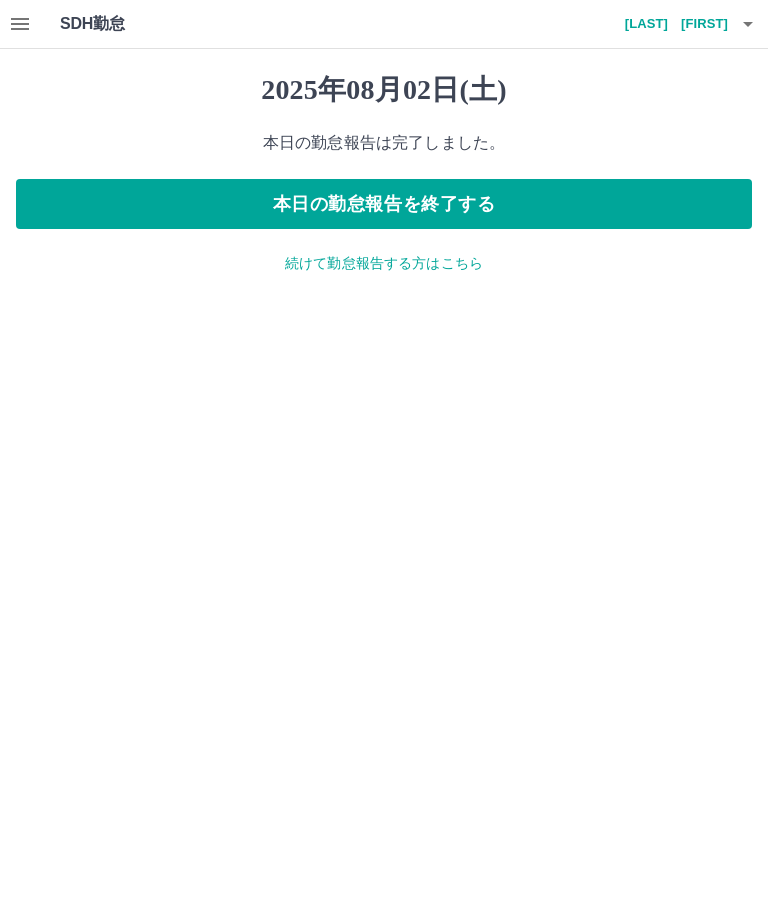 click on "続けて勤怠報告する方はこちら" at bounding box center (384, 263) 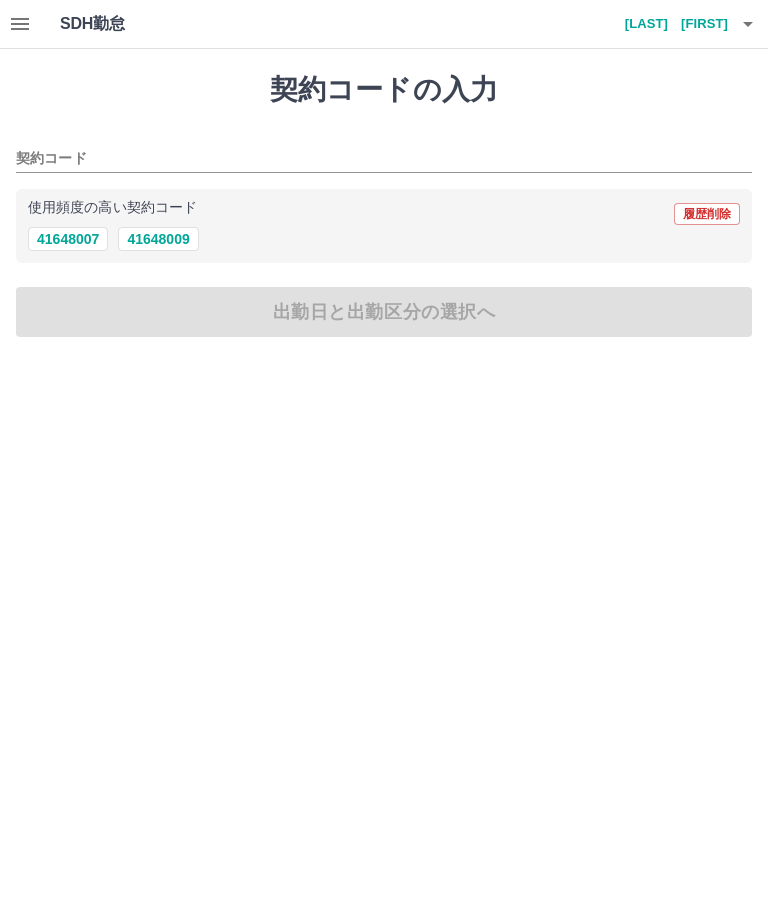 click on "41648007" at bounding box center [68, 239] 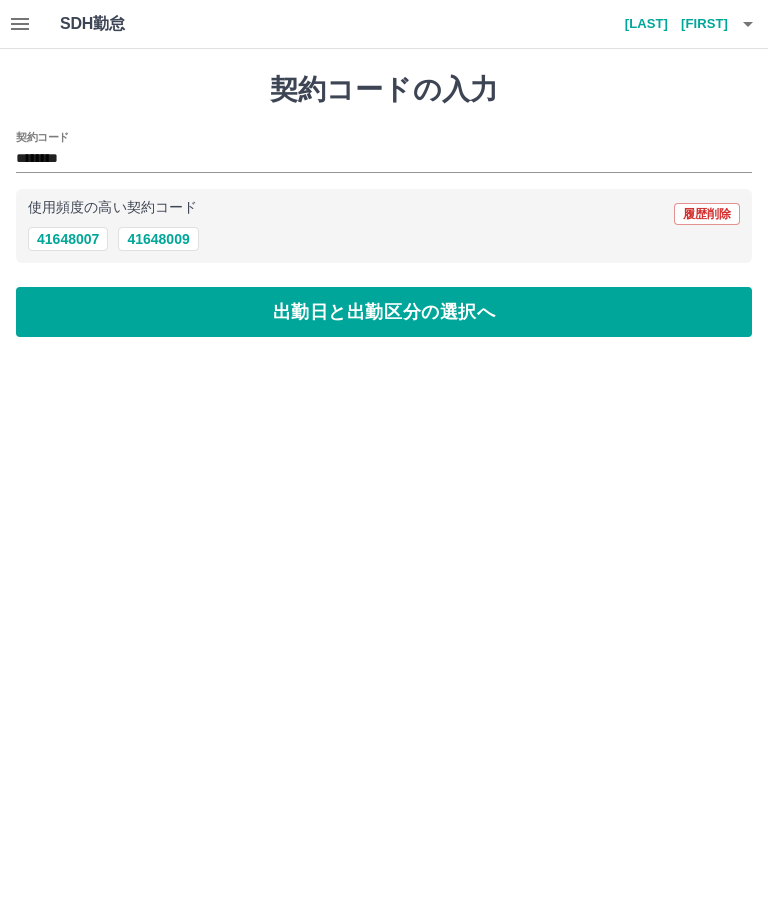 click on "出勤日と出勤区分の選択へ" at bounding box center (384, 312) 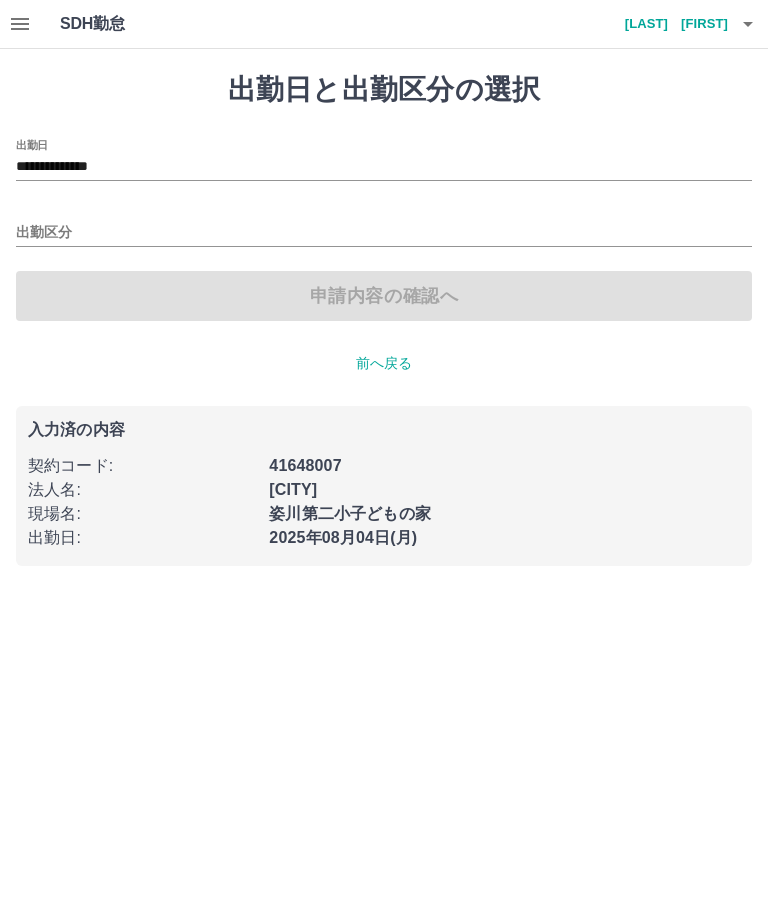 click on "**********" at bounding box center (384, 167) 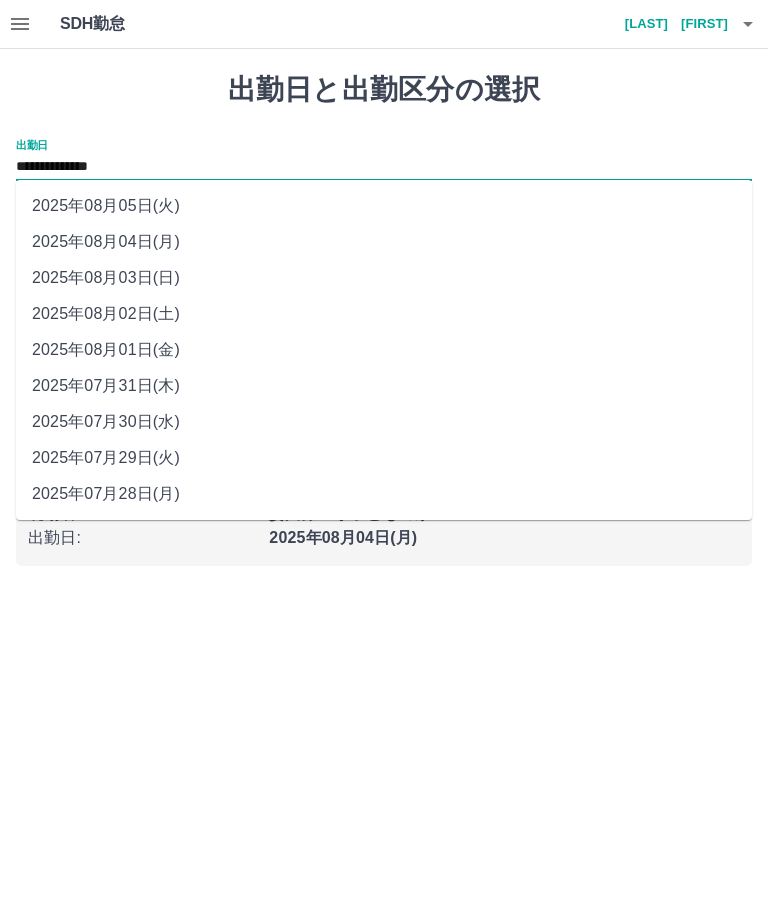 click on "2025年08月01日(金)" at bounding box center (384, 350) 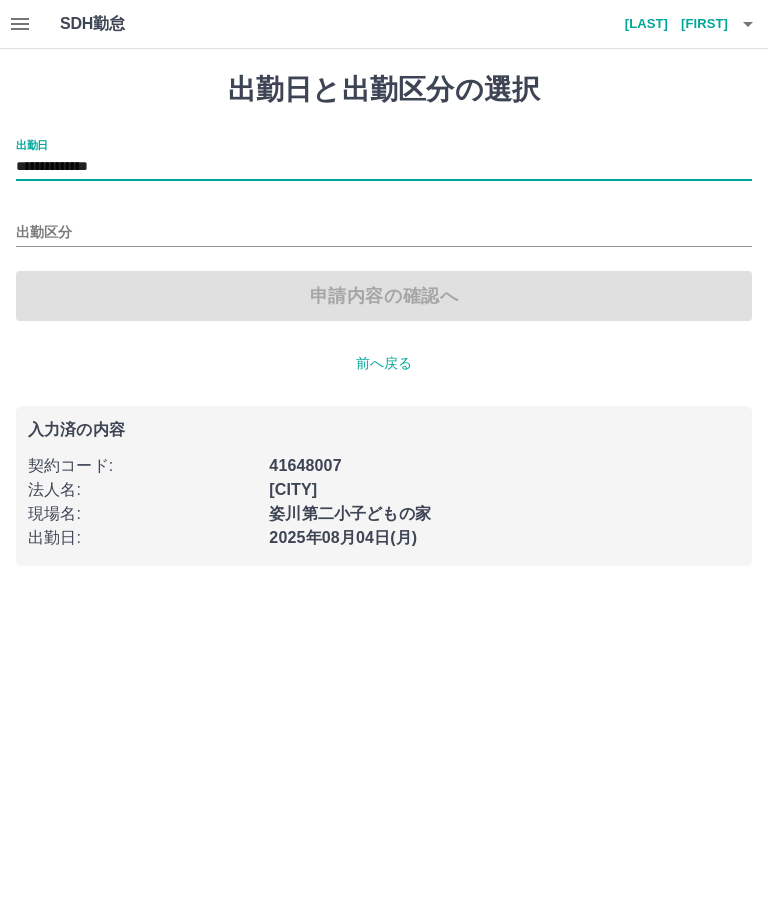 click on "出勤区分" at bounding box center [384, 233] 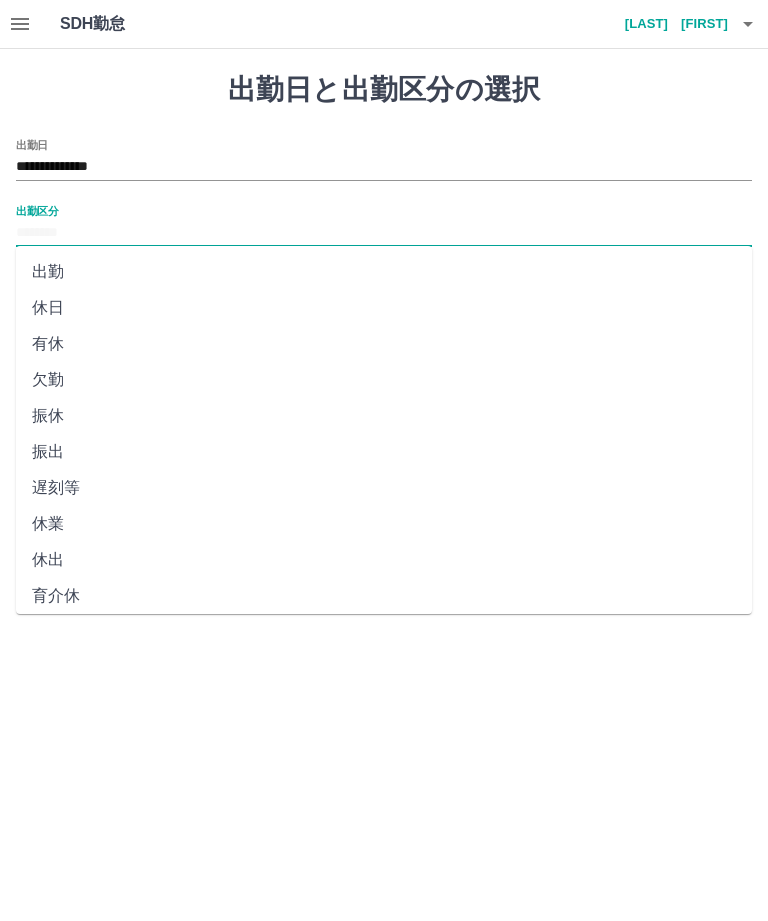 click on "休日" at bounding box center (384, 308) 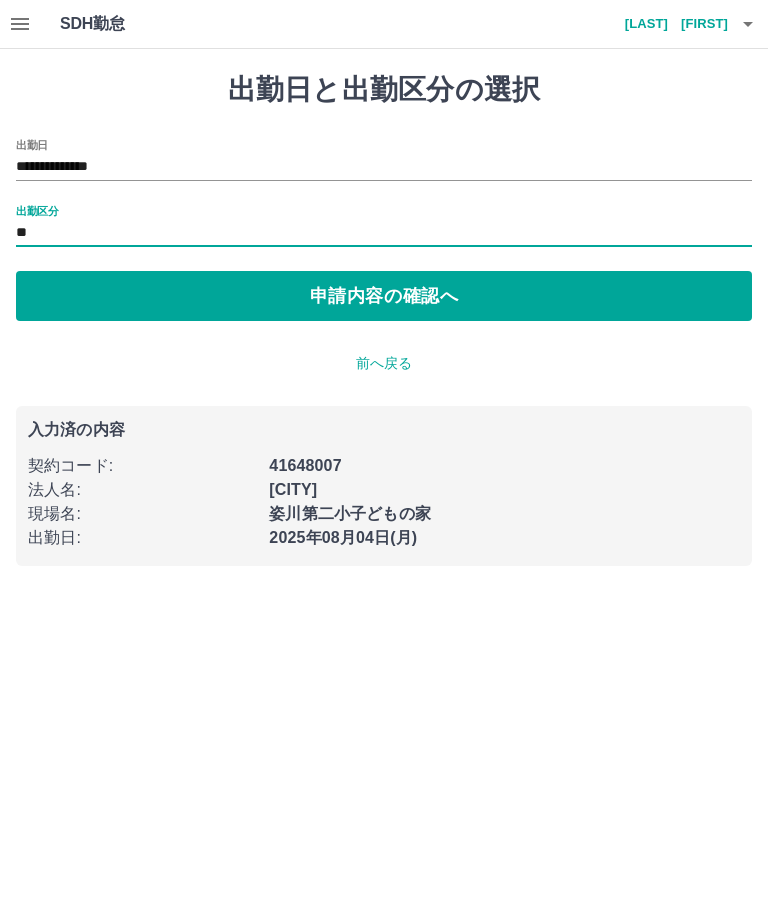 type on "**" 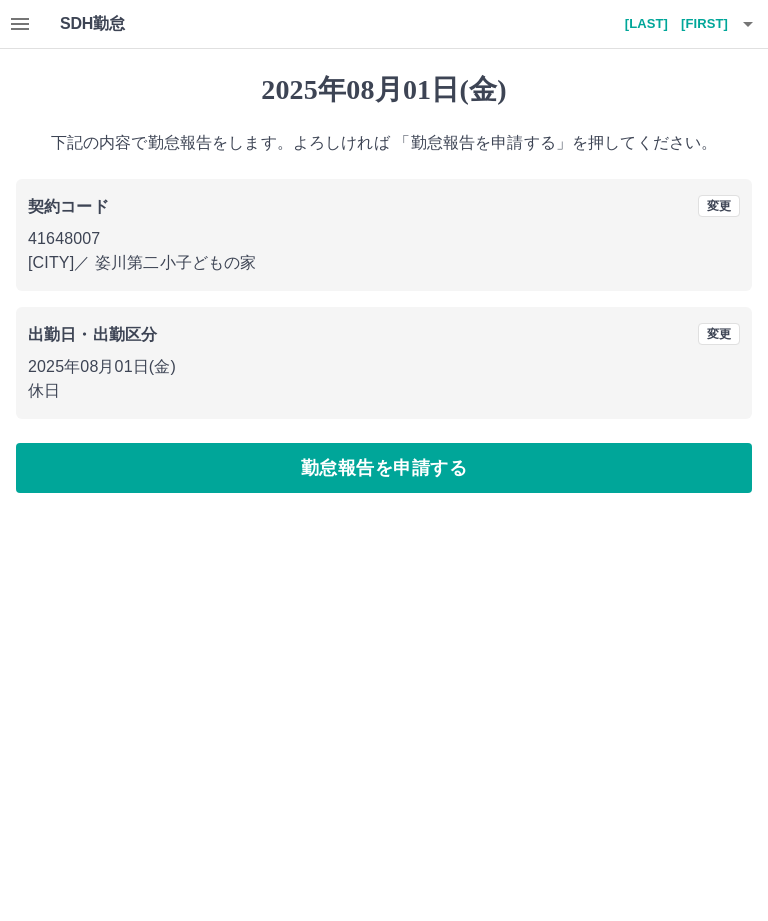 click on "勤怠報告を申請する" at bounding box center [384, 468] 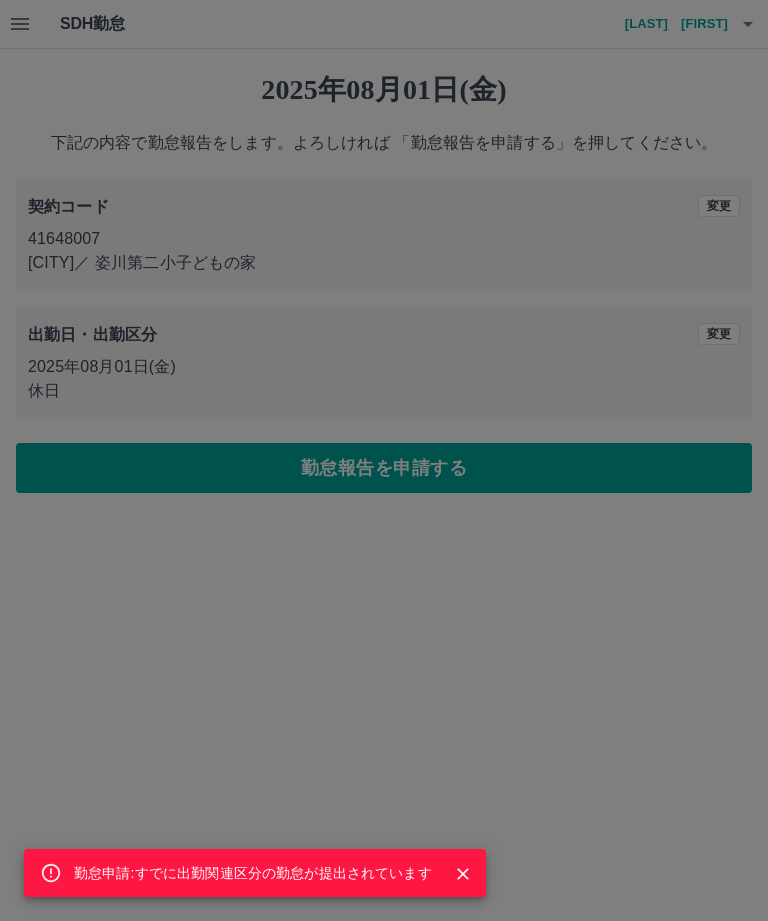 click at bounding box center (455, 873) 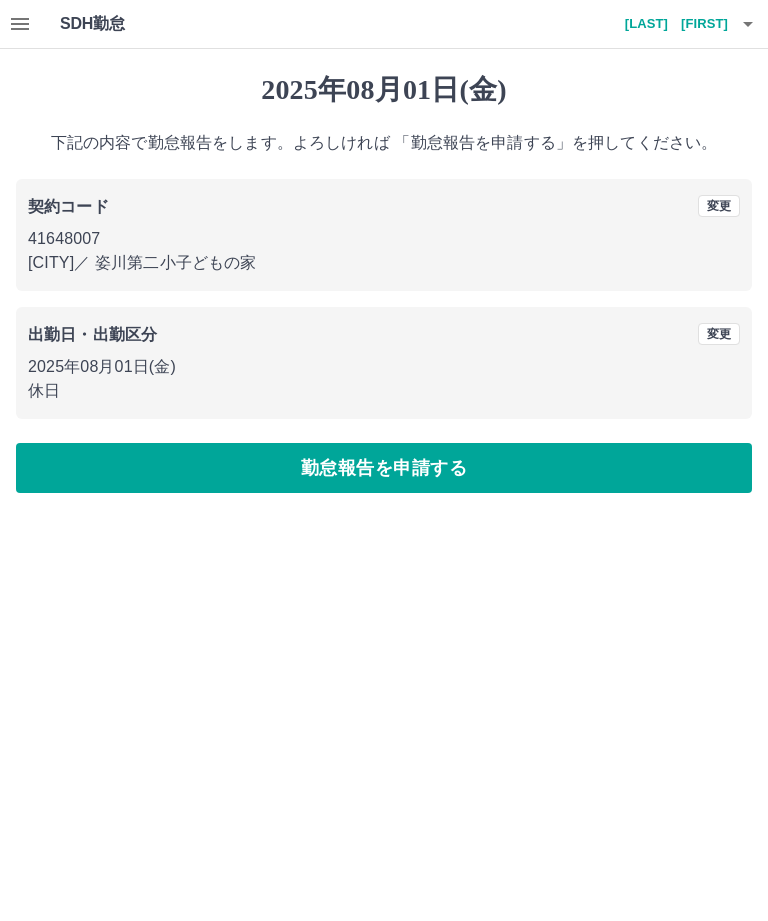 click on "[LAST]　[FIRST]" at bounding box center (668, 24) 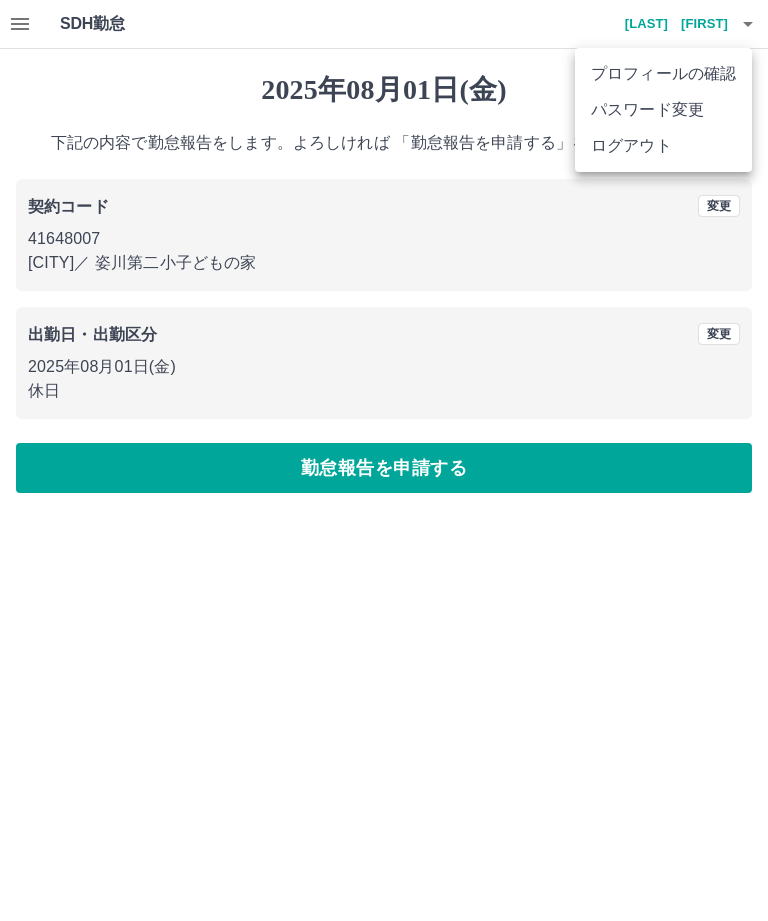 click on "ログアウト" at bounding box center [663, 146] 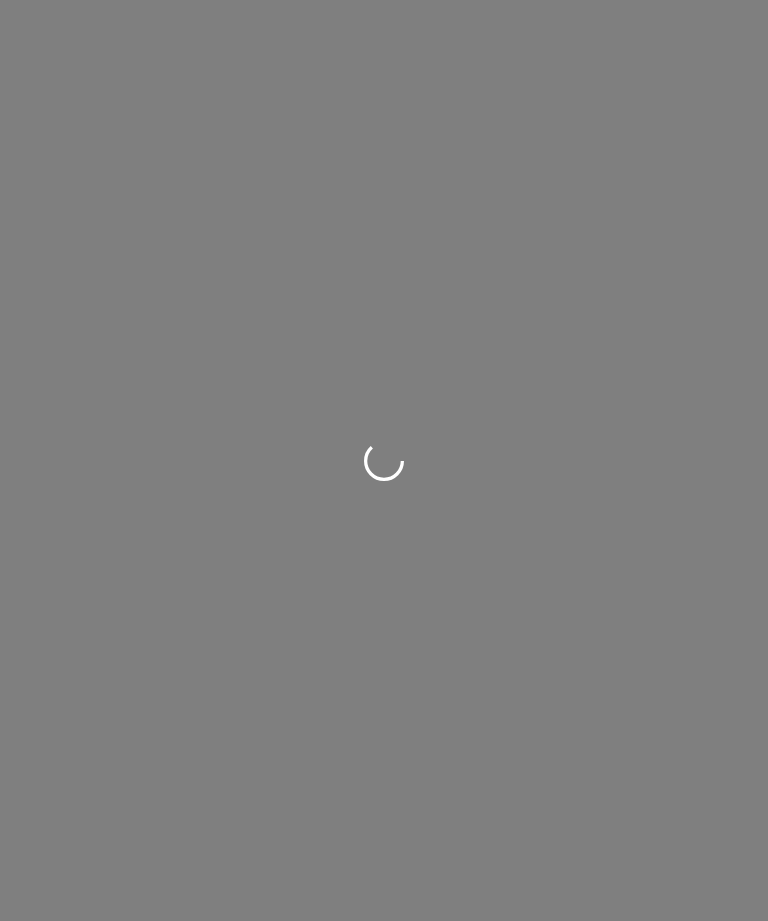 scroll, scrollTop: 0, scrollLeft: 0, axis: both 